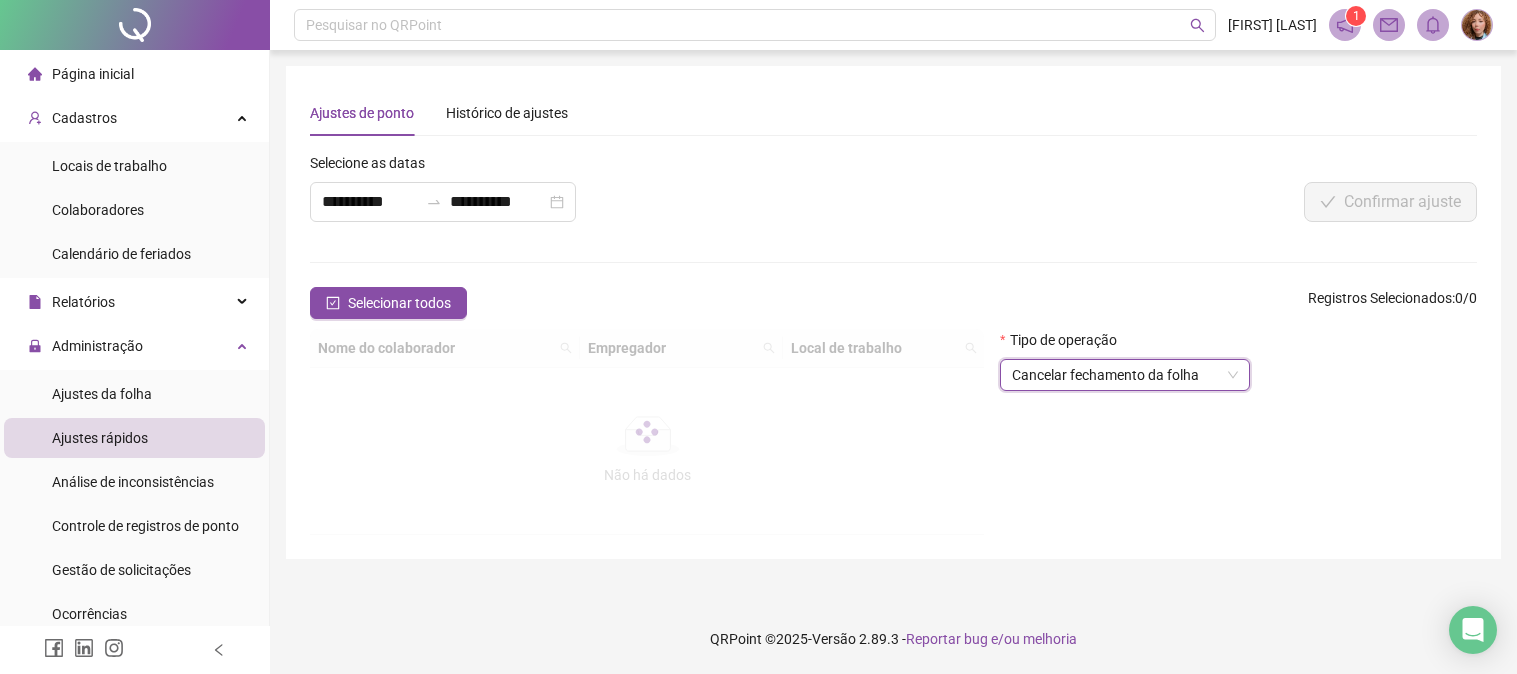 scroll, scrollTop: 0, scrollLeft: 0, axis: both 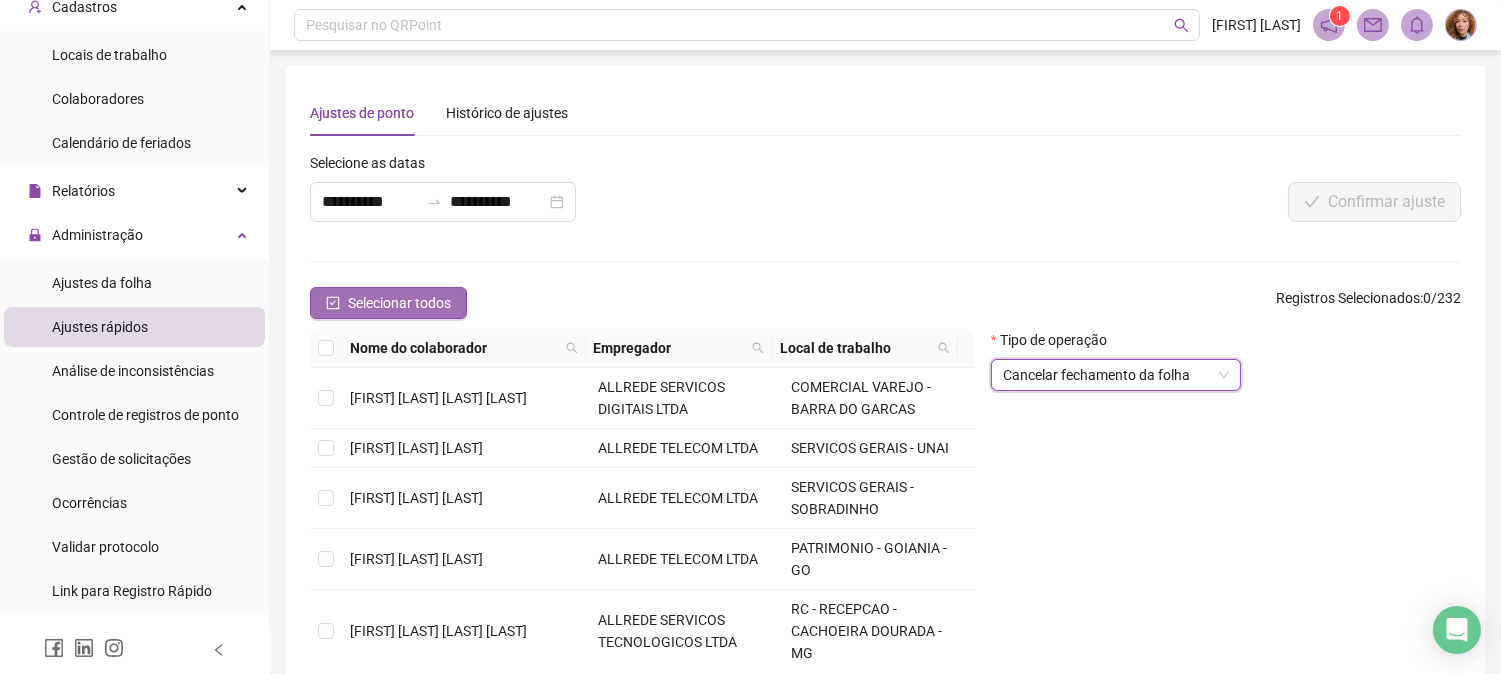 click on "Selecionar todos" at bounding box center [388, 303] 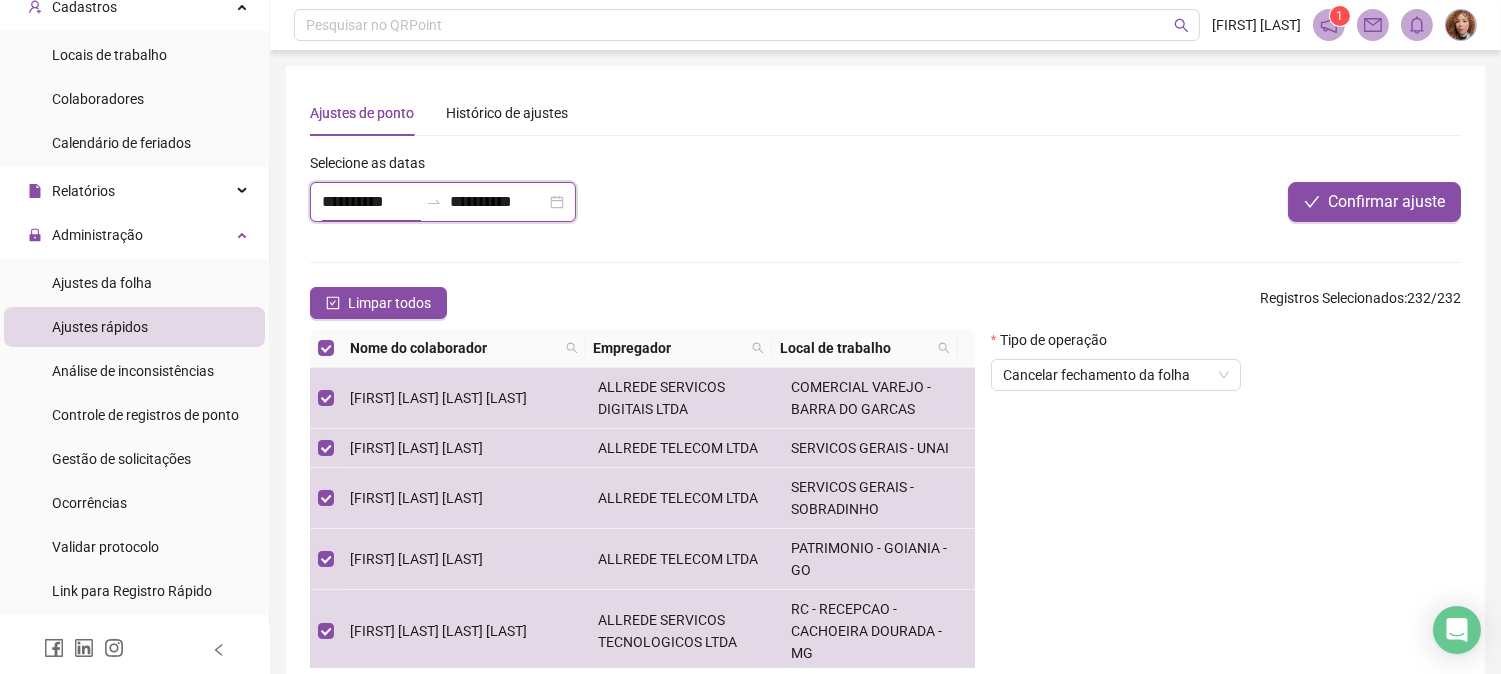 click on "**********" at bounding box center (370, 202) 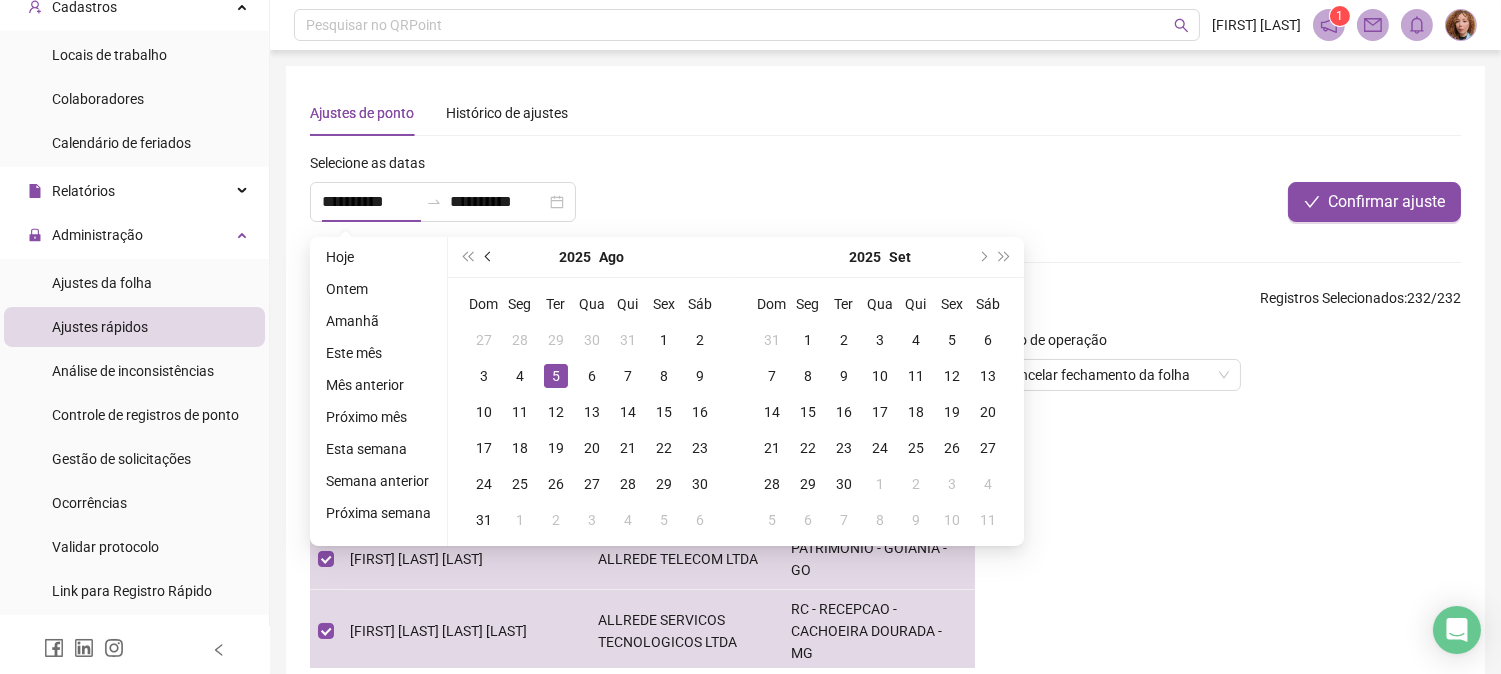 click at bounding box center (490, 257) 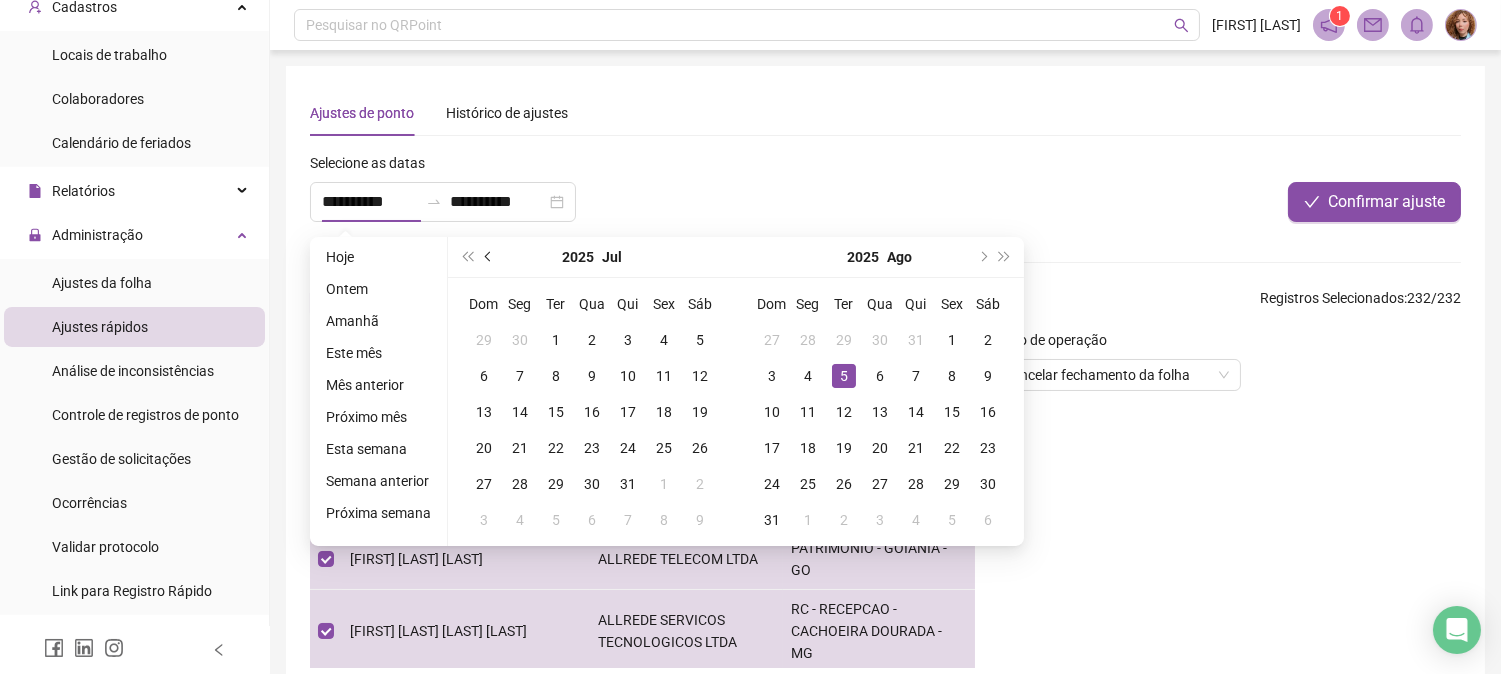 click at bounding box center [490, 257] 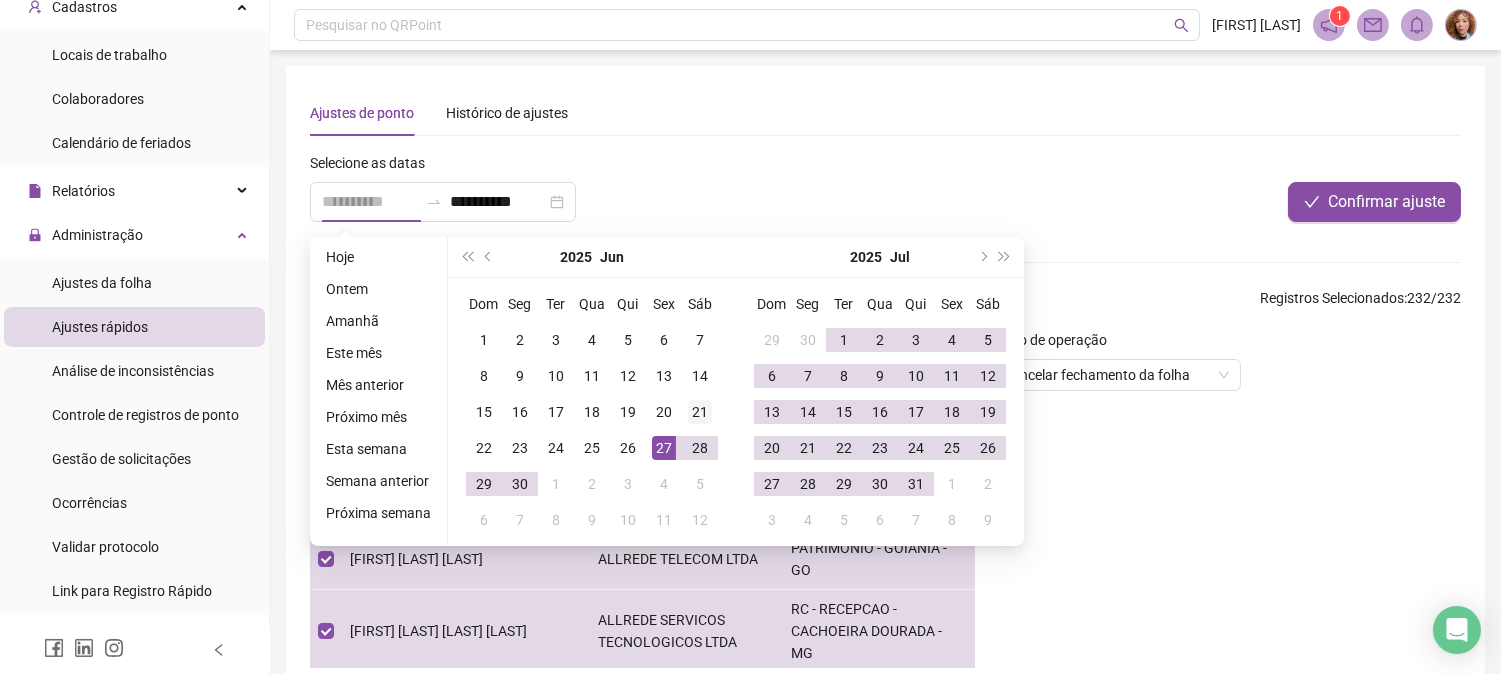 type on "**********" 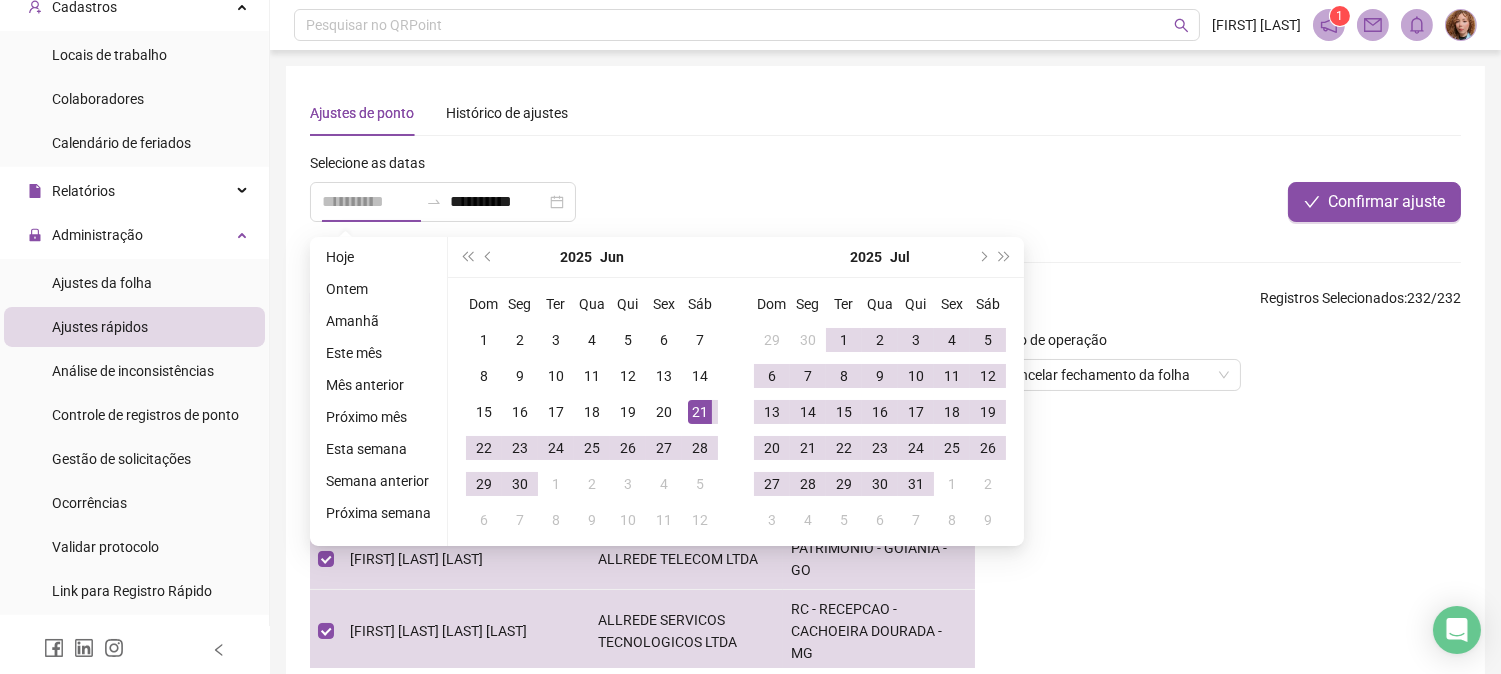 click on "21" at bounding box center [700, 412] 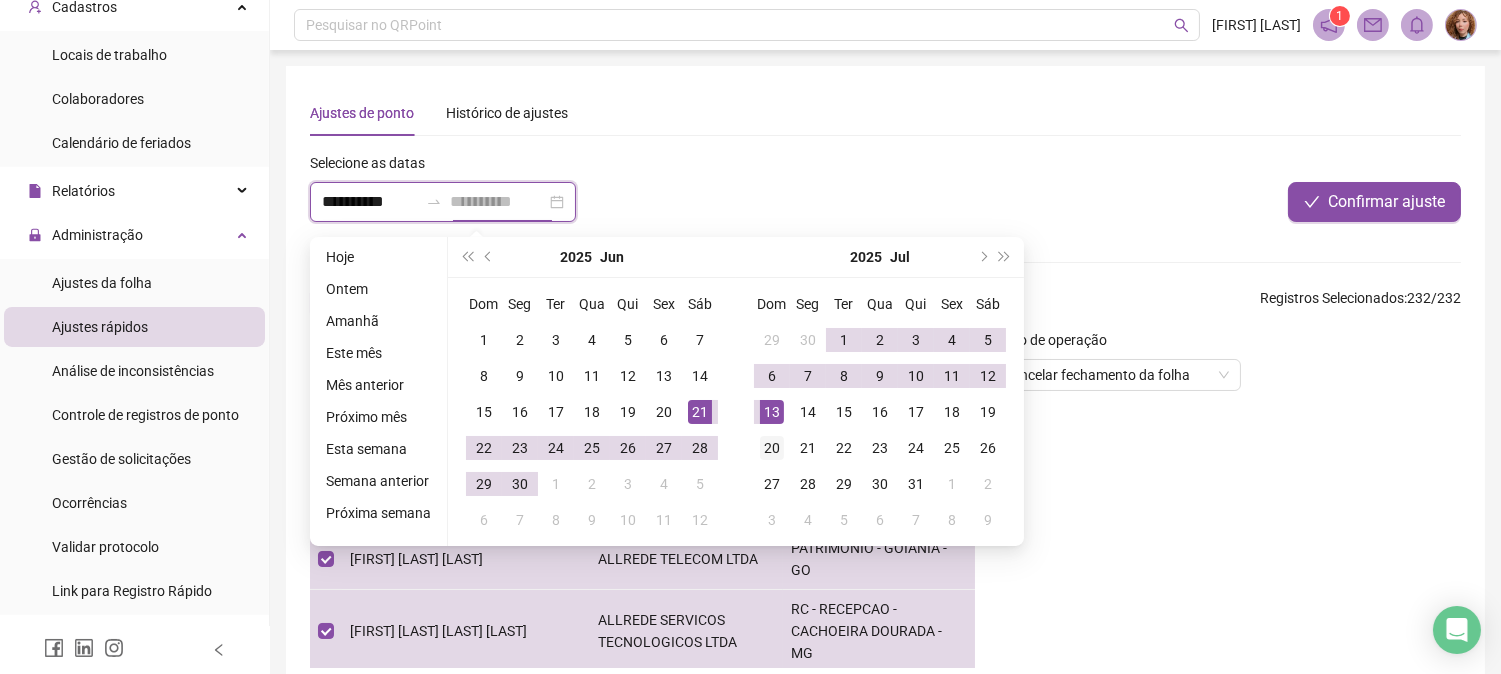 type on "**********" 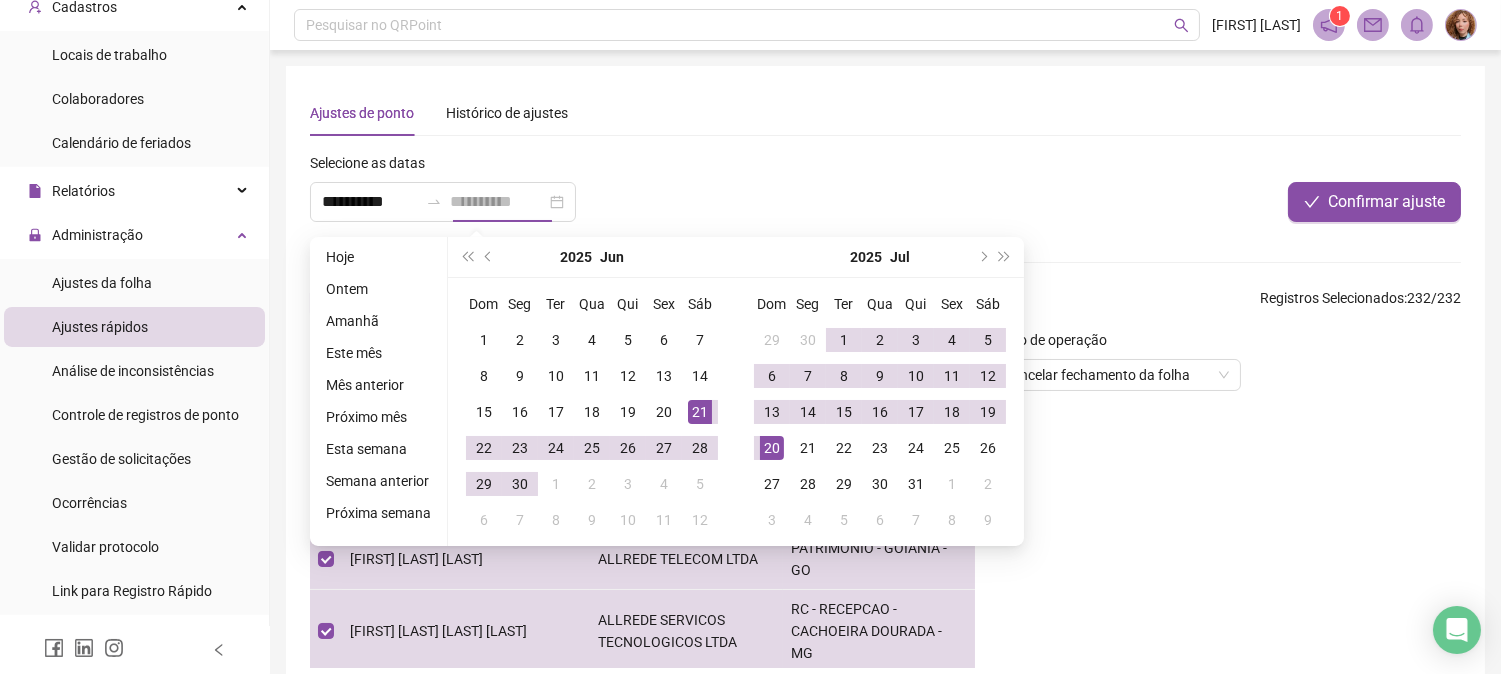 click on "20" at bounding box center (772, 448) 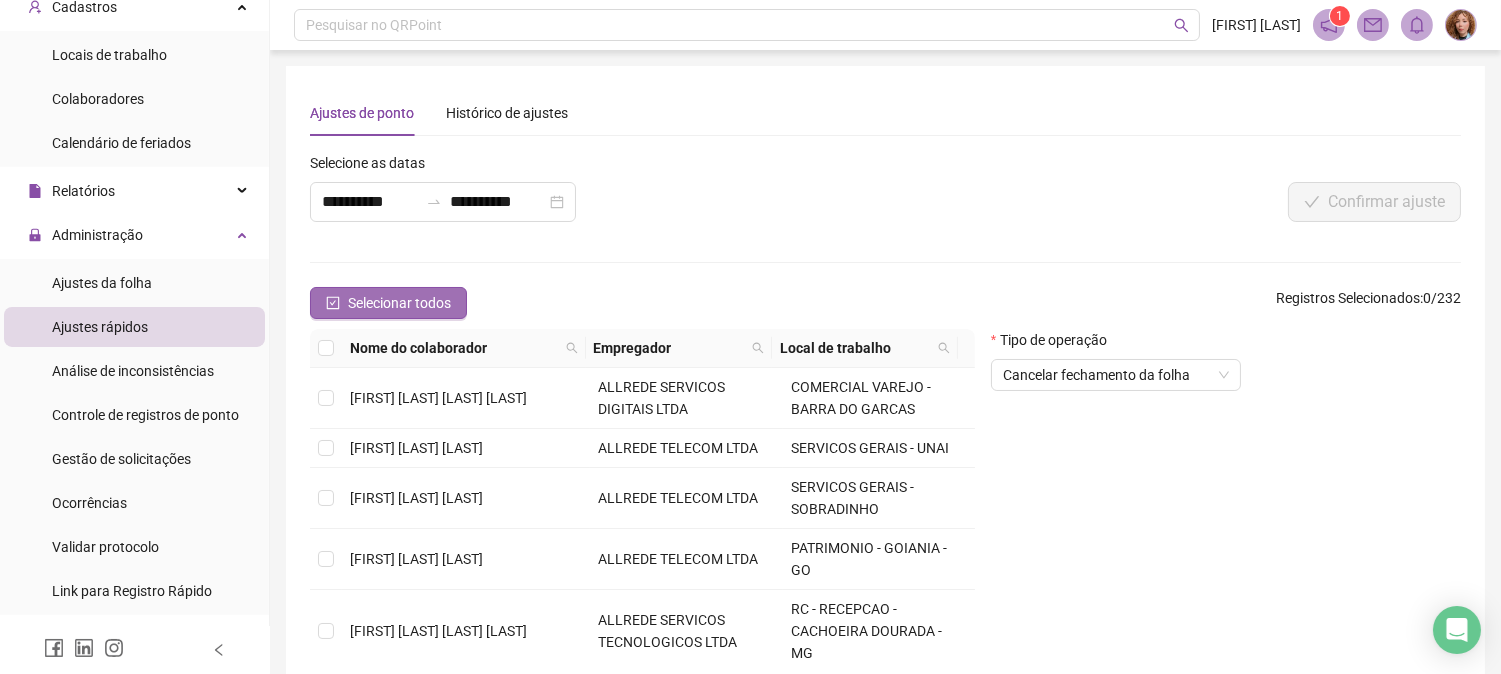 click 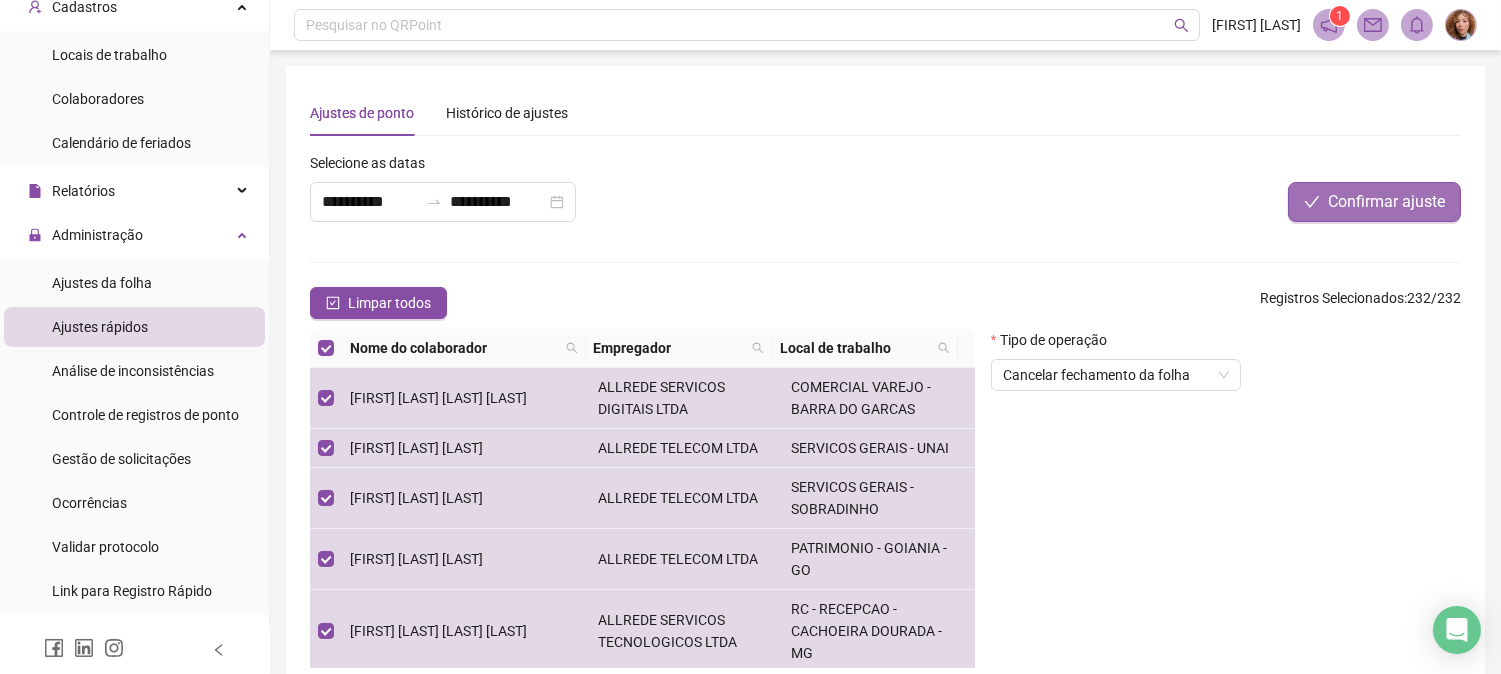 click on "Confirmar ajuste" at bounding box center [1386, 202] 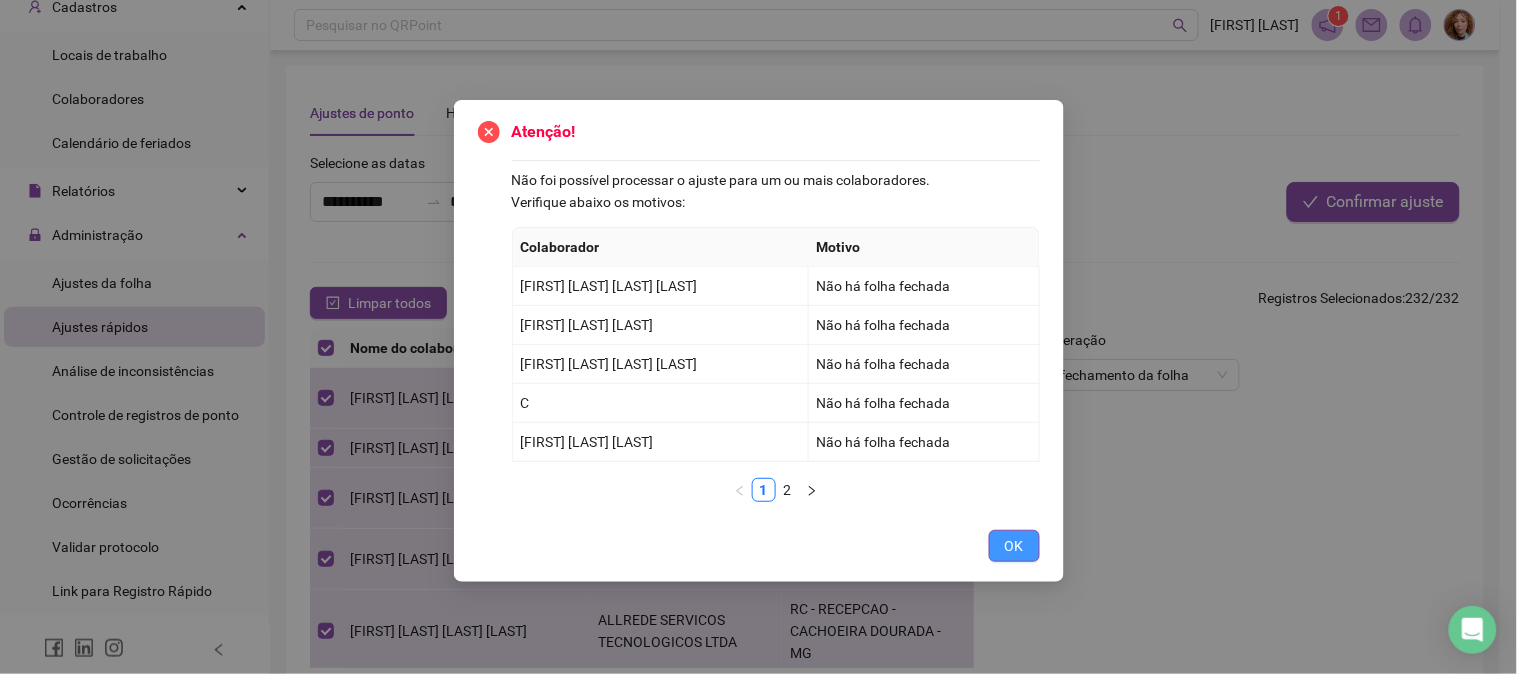 click on "OK" at bounding box center [1014, 546] 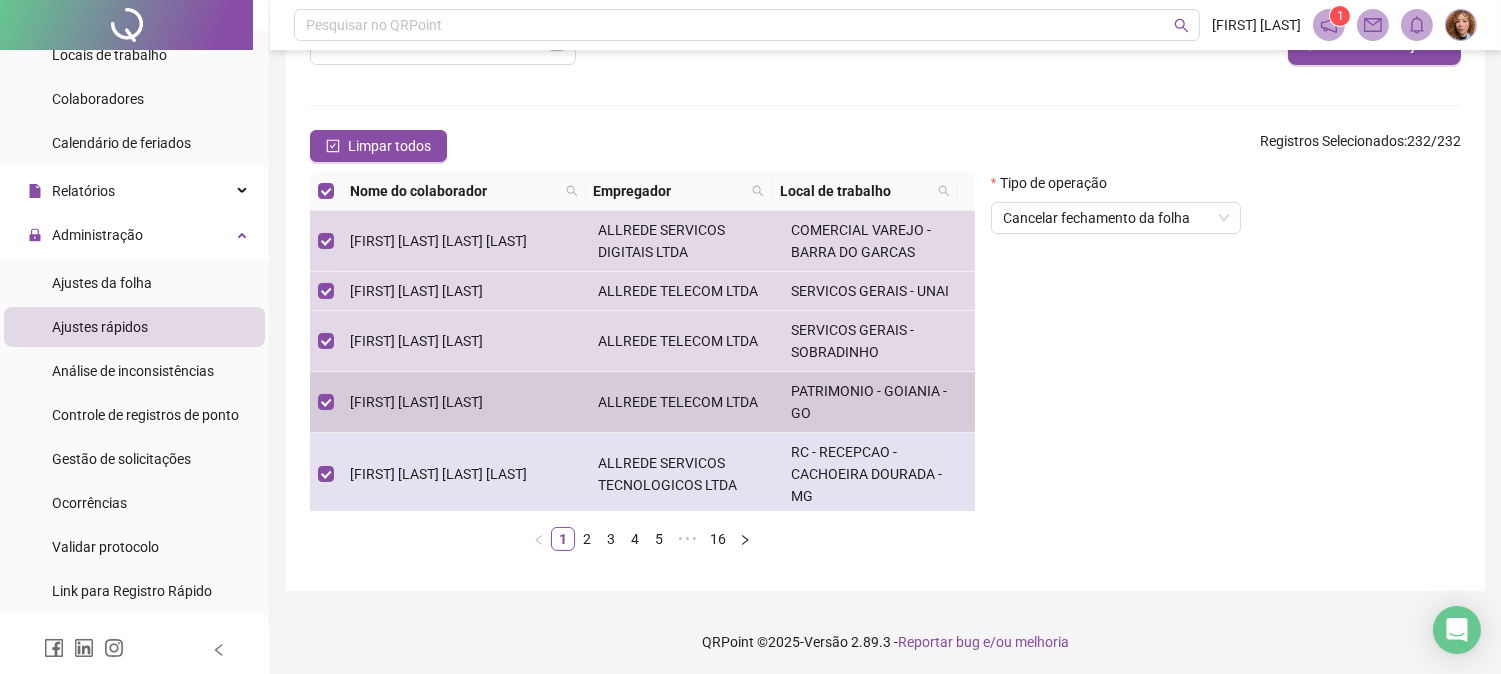 scroll, scrollTop: 160, scrollLeft: 0, axis: vertical 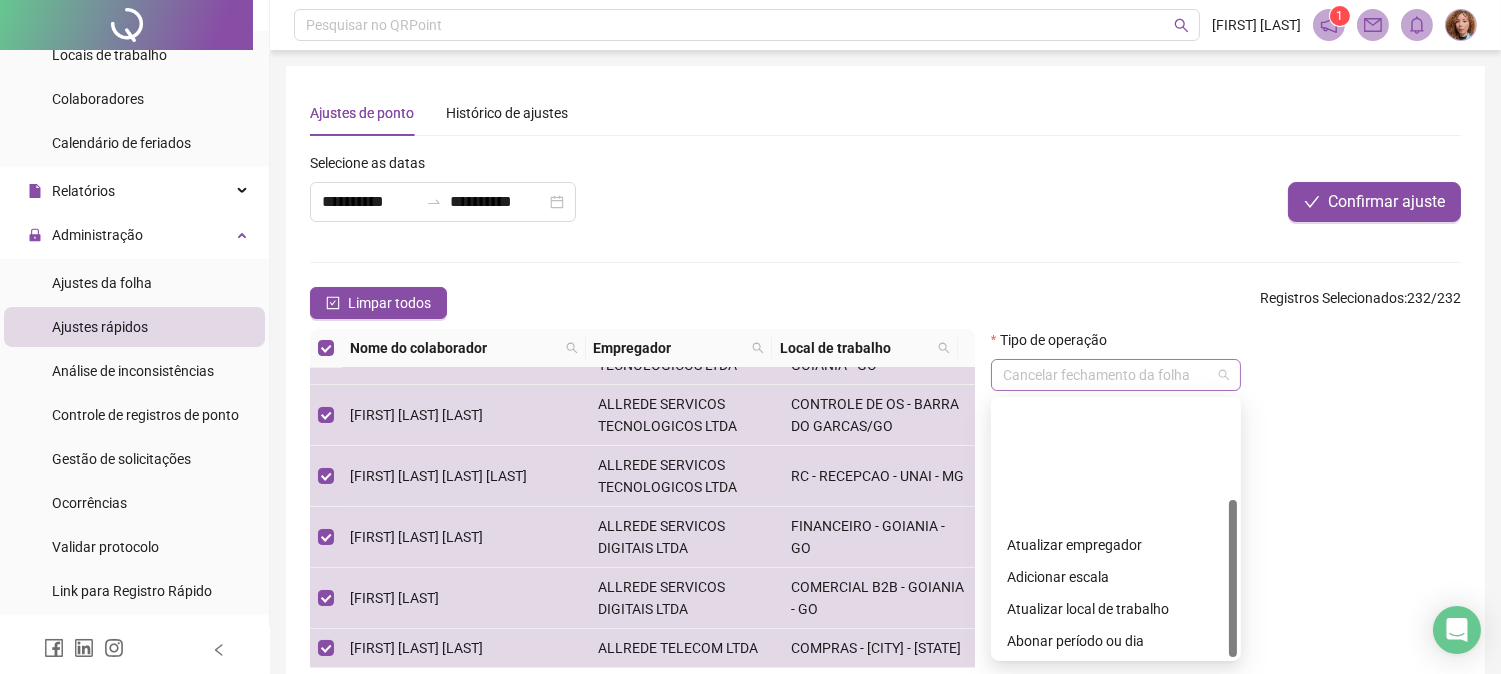 click on "Cancelar fechamento da folha" at bounding box center [1116, 375] 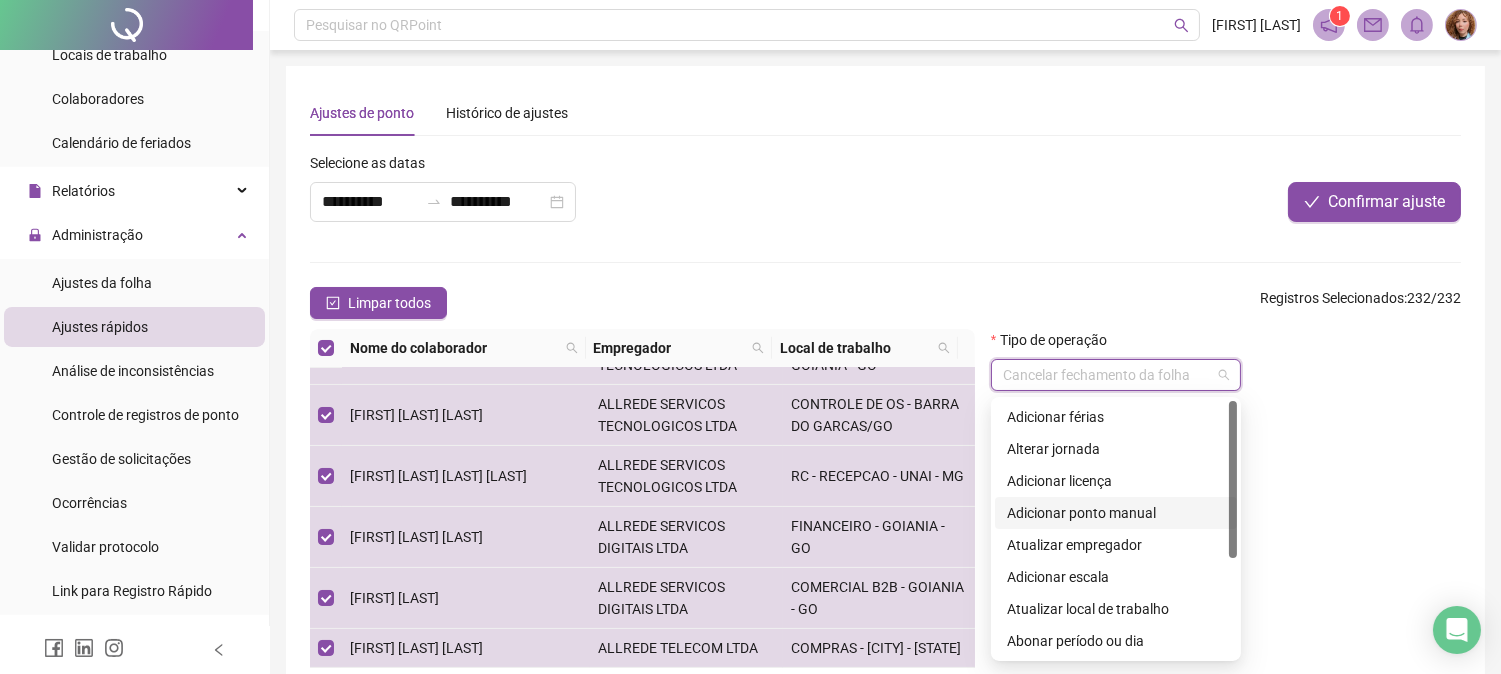 scroll, scrollTop: 0, scrollLeft: 0, axis: both 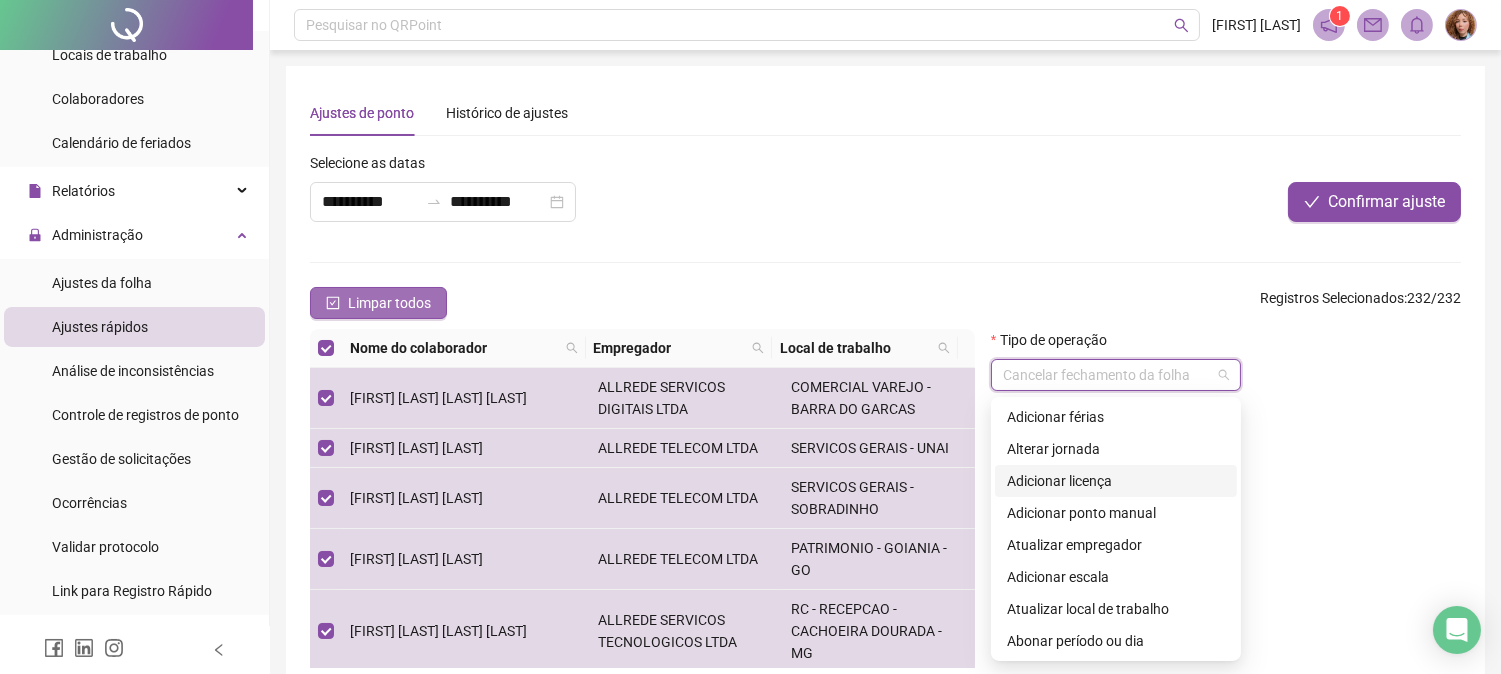 click on "Limpar todos" at bounding box center (378, 303) 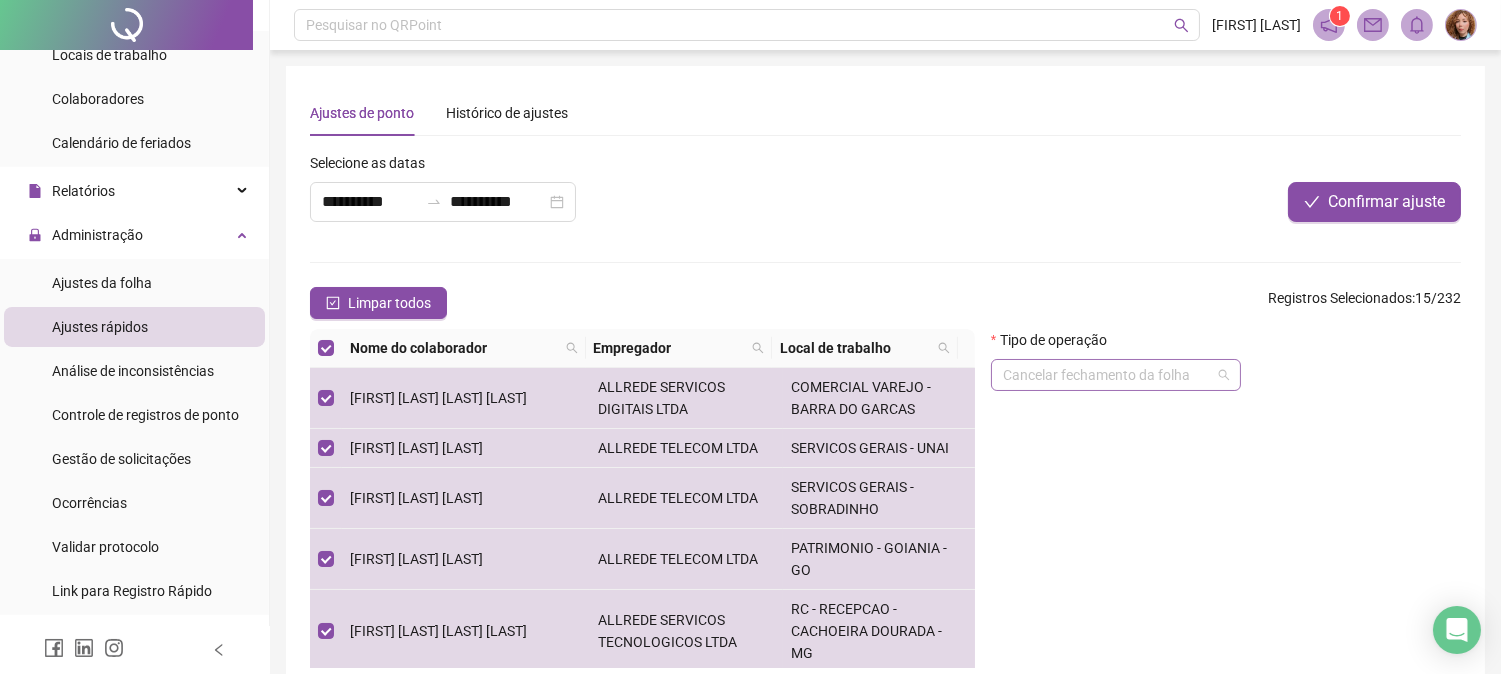 click on "Cancelar fechamento da folha" at bounding box center (1116, 375) 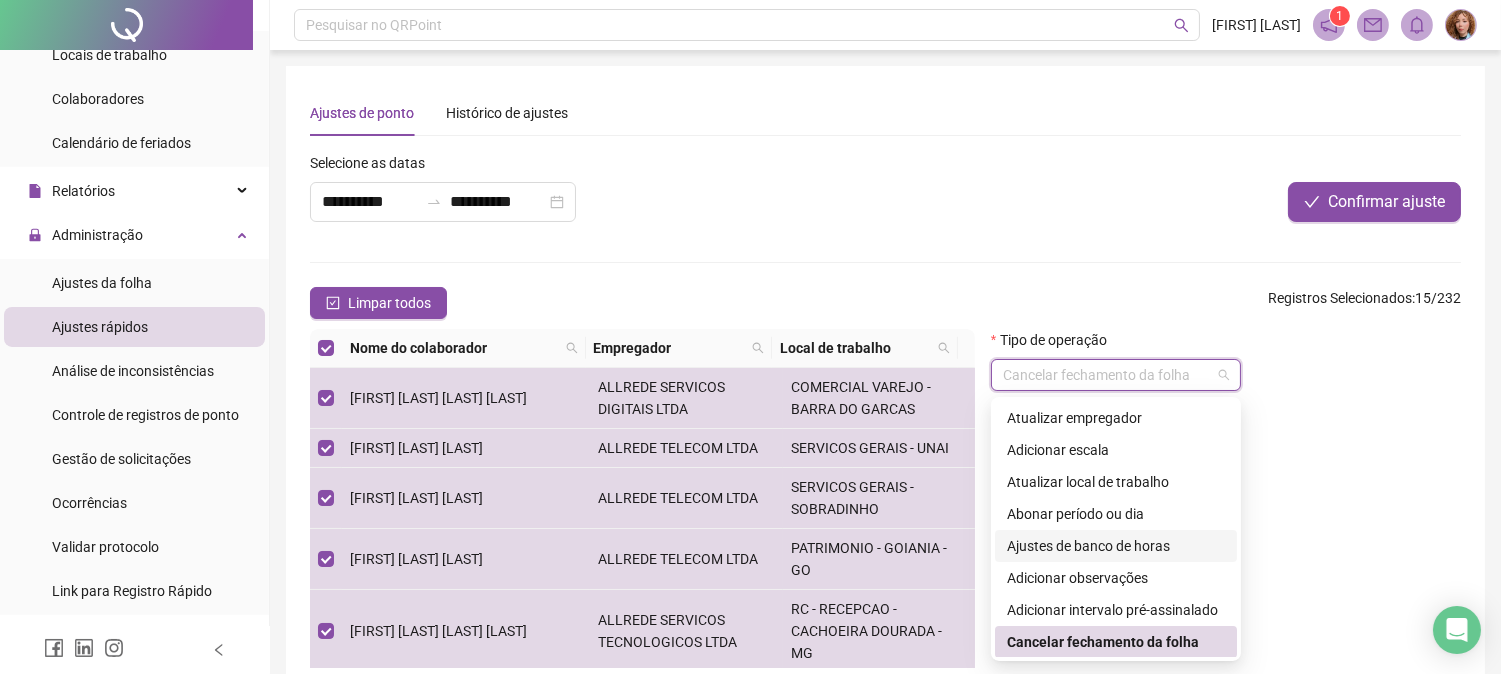 click on "Ajustes de banco de horas" at bounding box center [1116, 546] 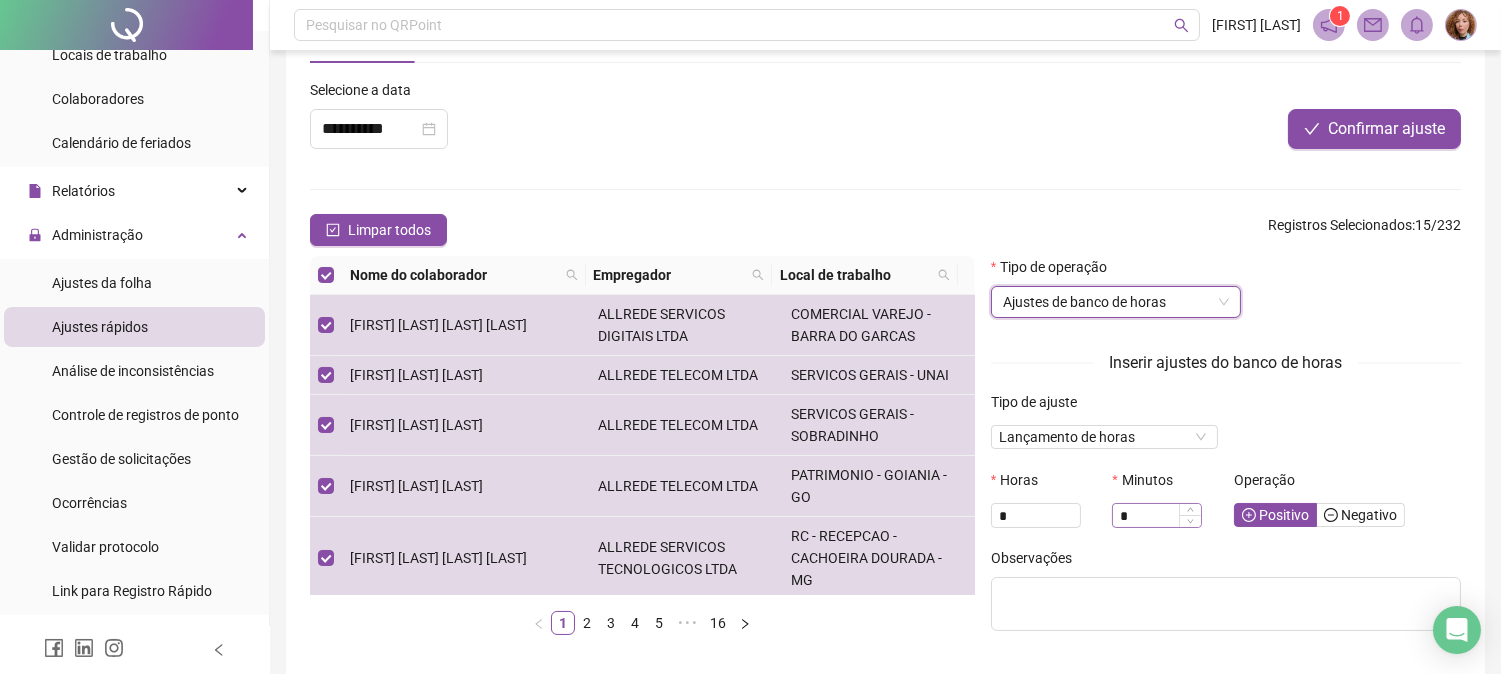 scroll, scrollTop: 160, scrollLeft: 0, axis: vertical 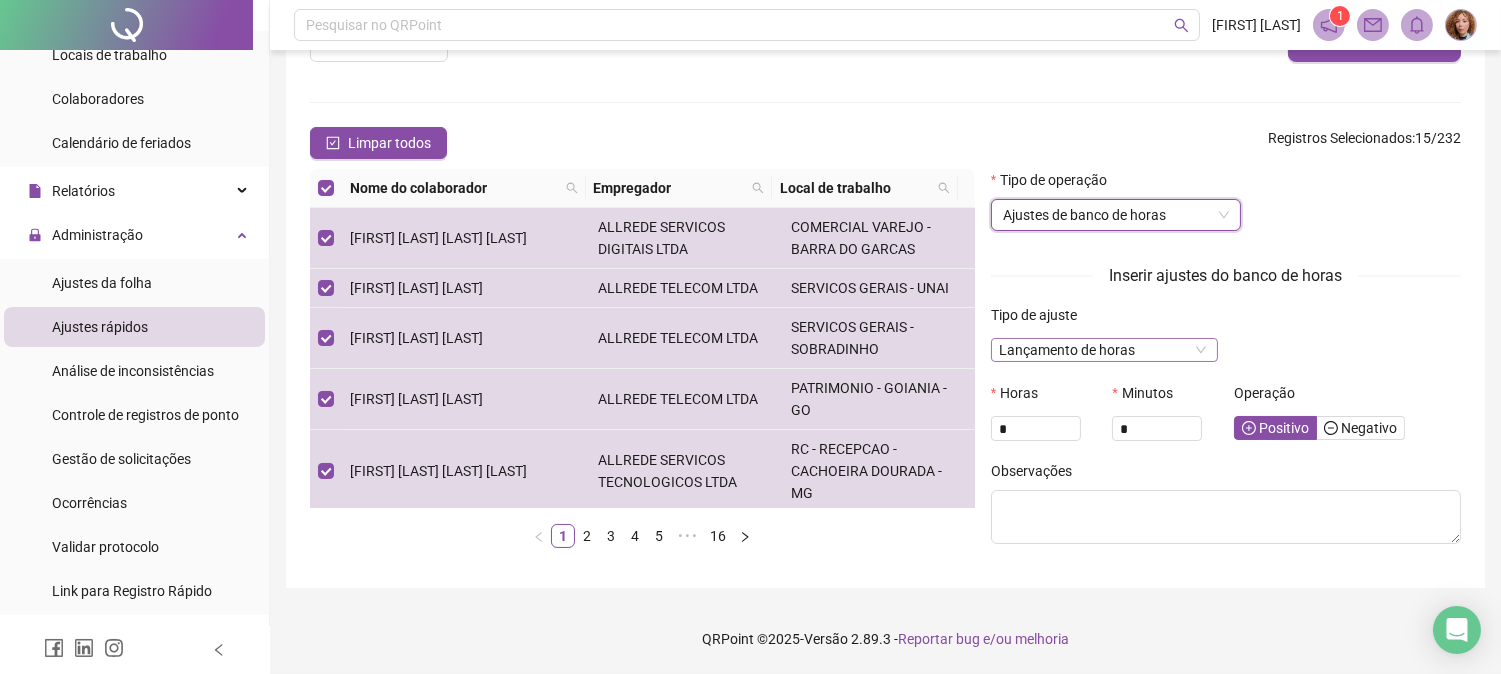 click on "Lançamento de horas" at bounding box center [1104, 350] 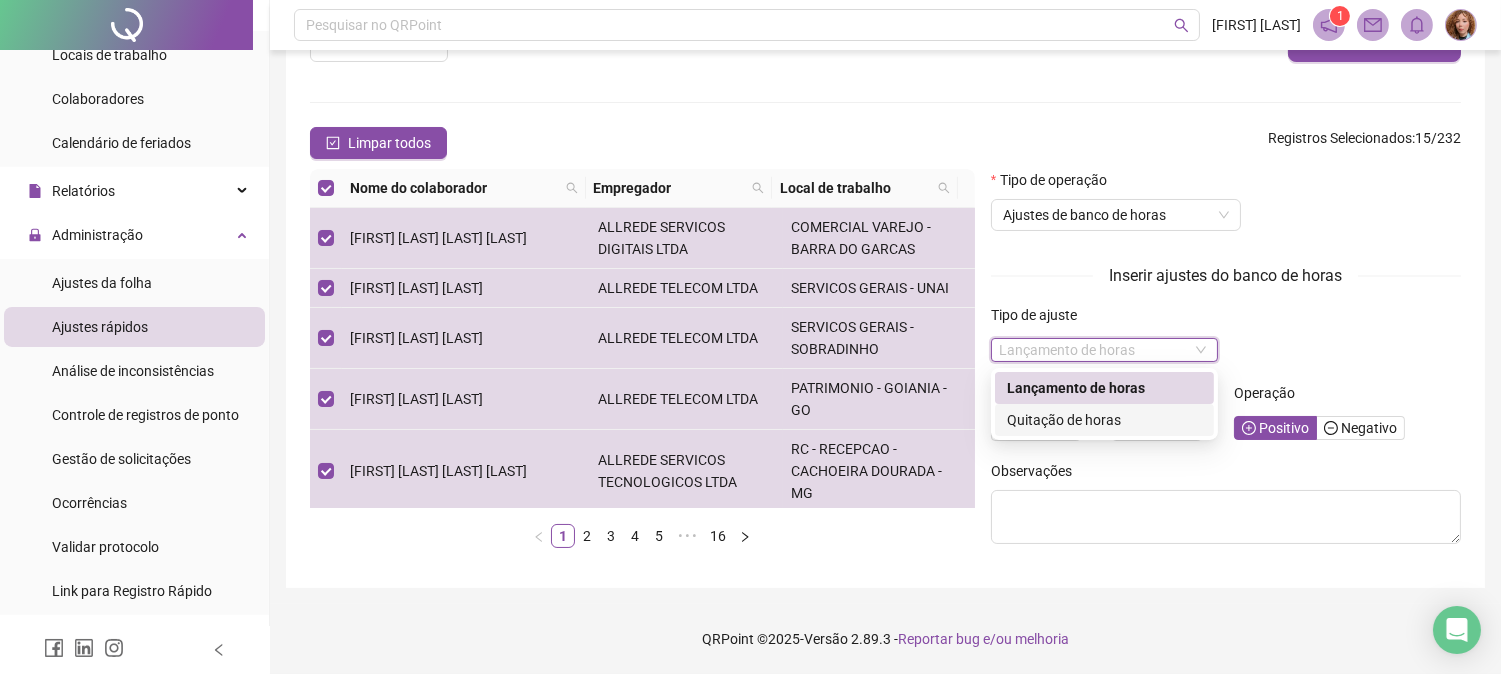 click on "Quitação de horas" at bounding box center [1104, 420] 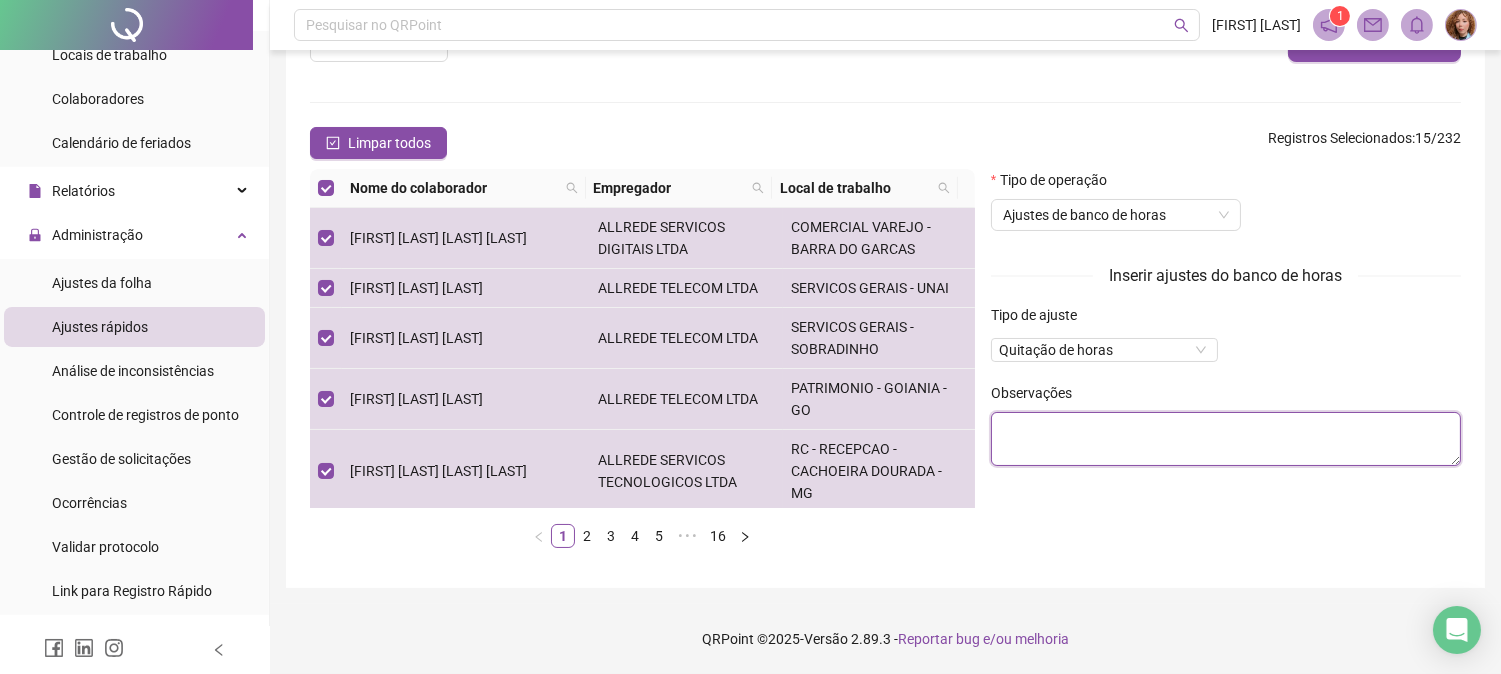 click at bounding box center (1226, 439) 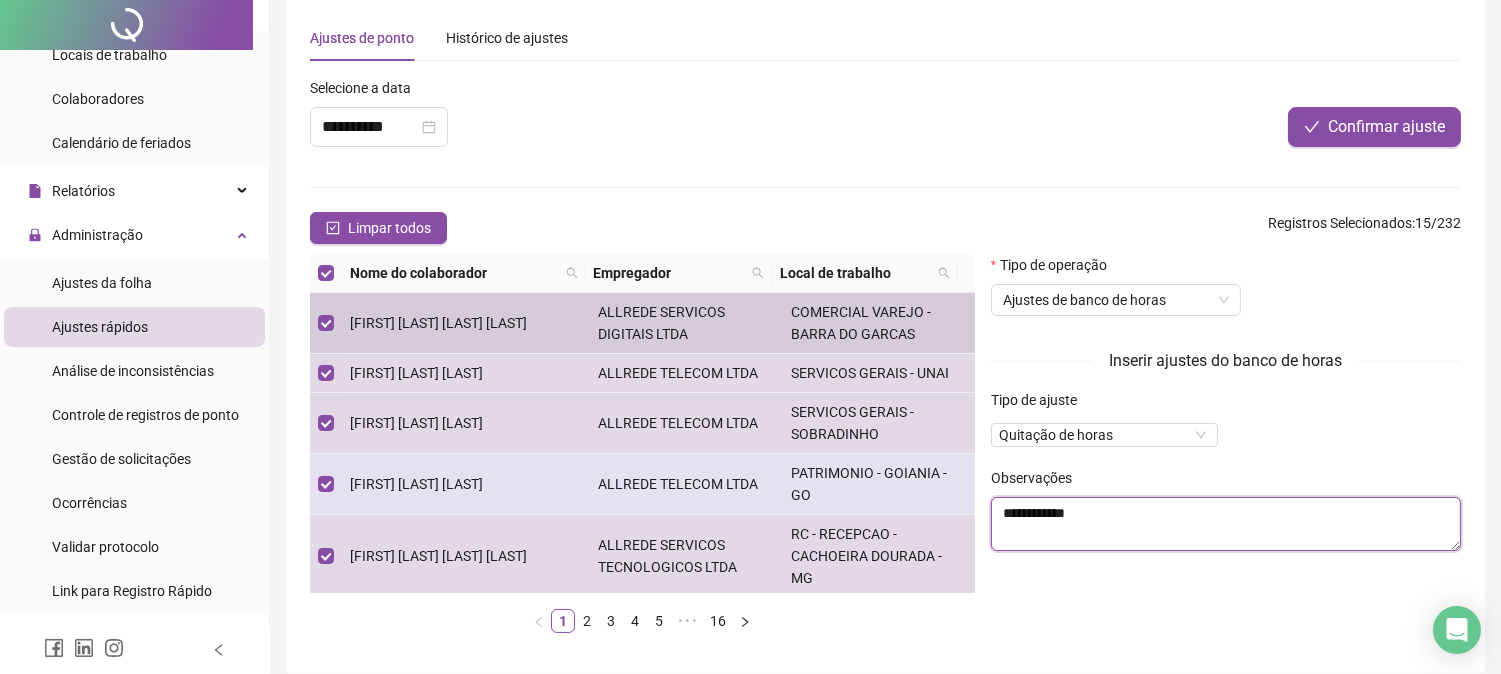 scroll, scrollTop: 160, scrollLeft: 0, axis: vertical 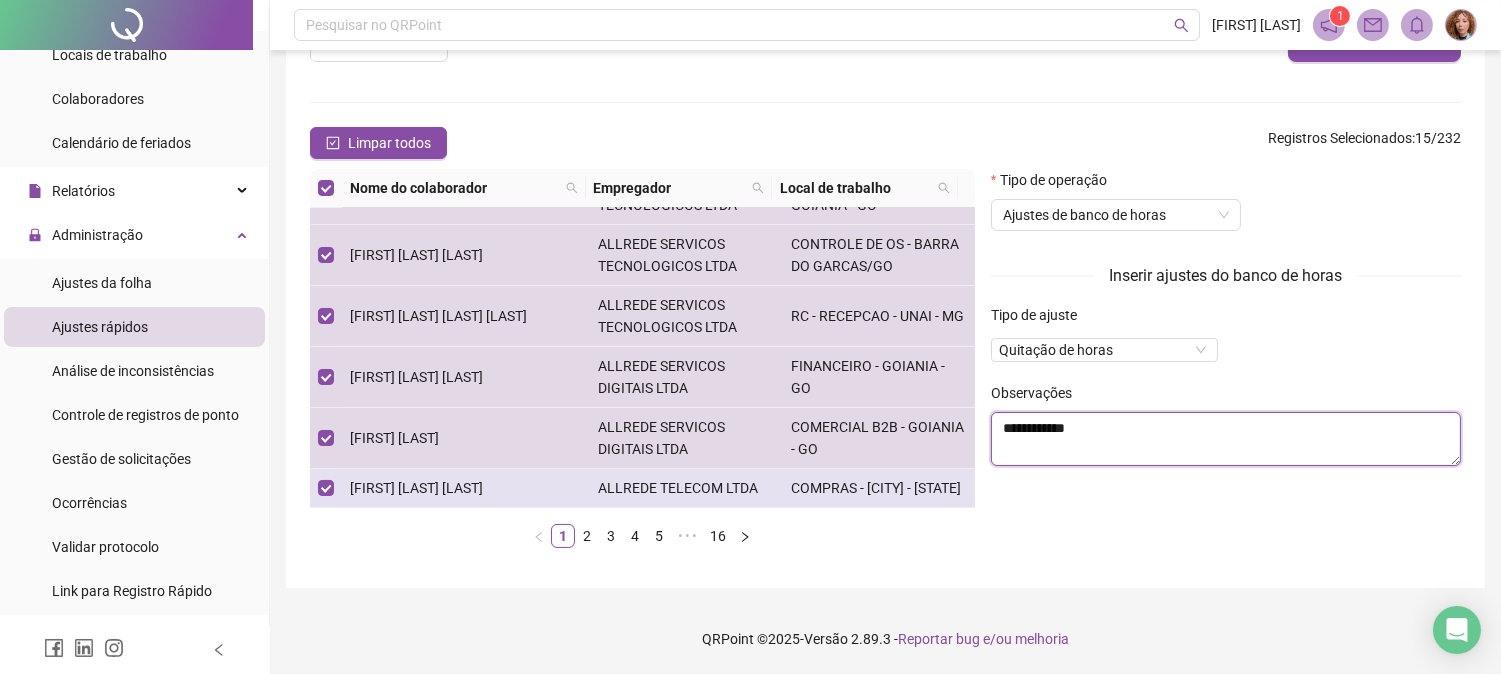 type on "**********" 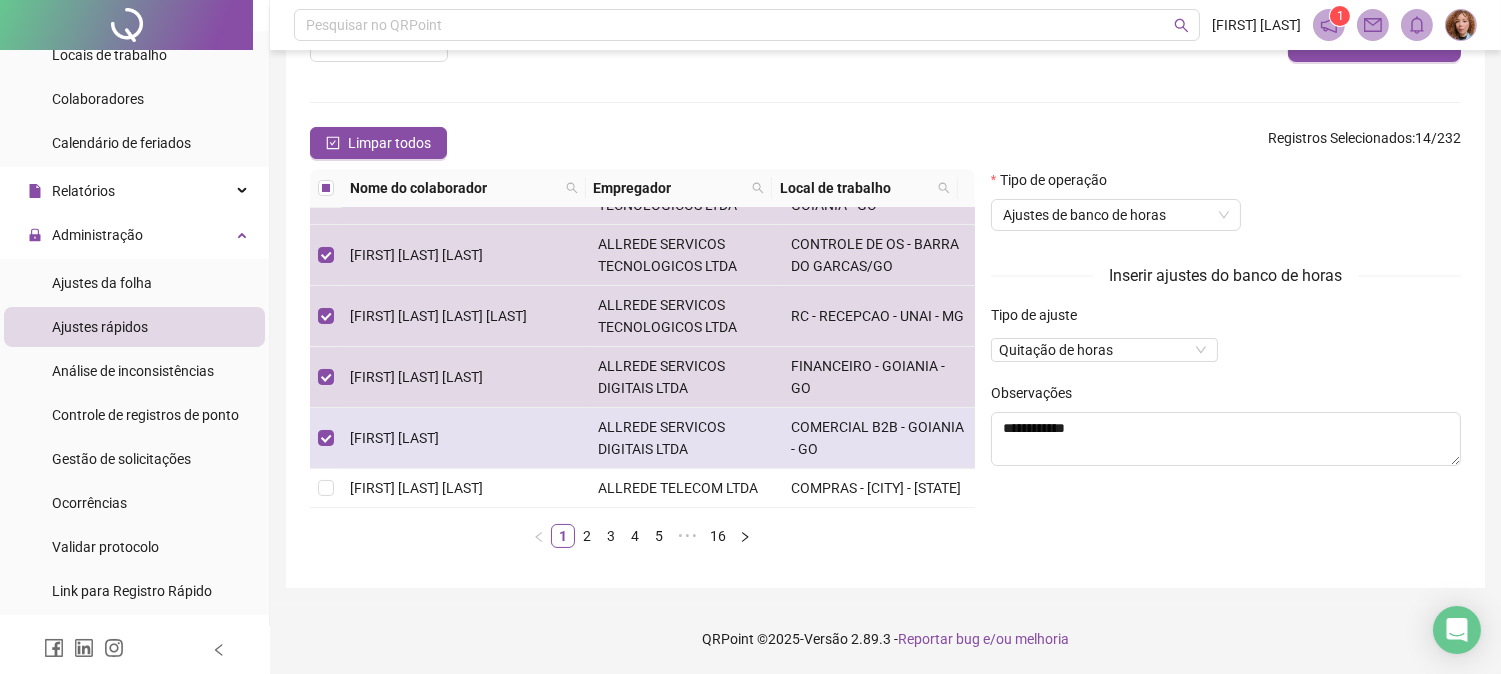 click at bounding box center (326, 438) 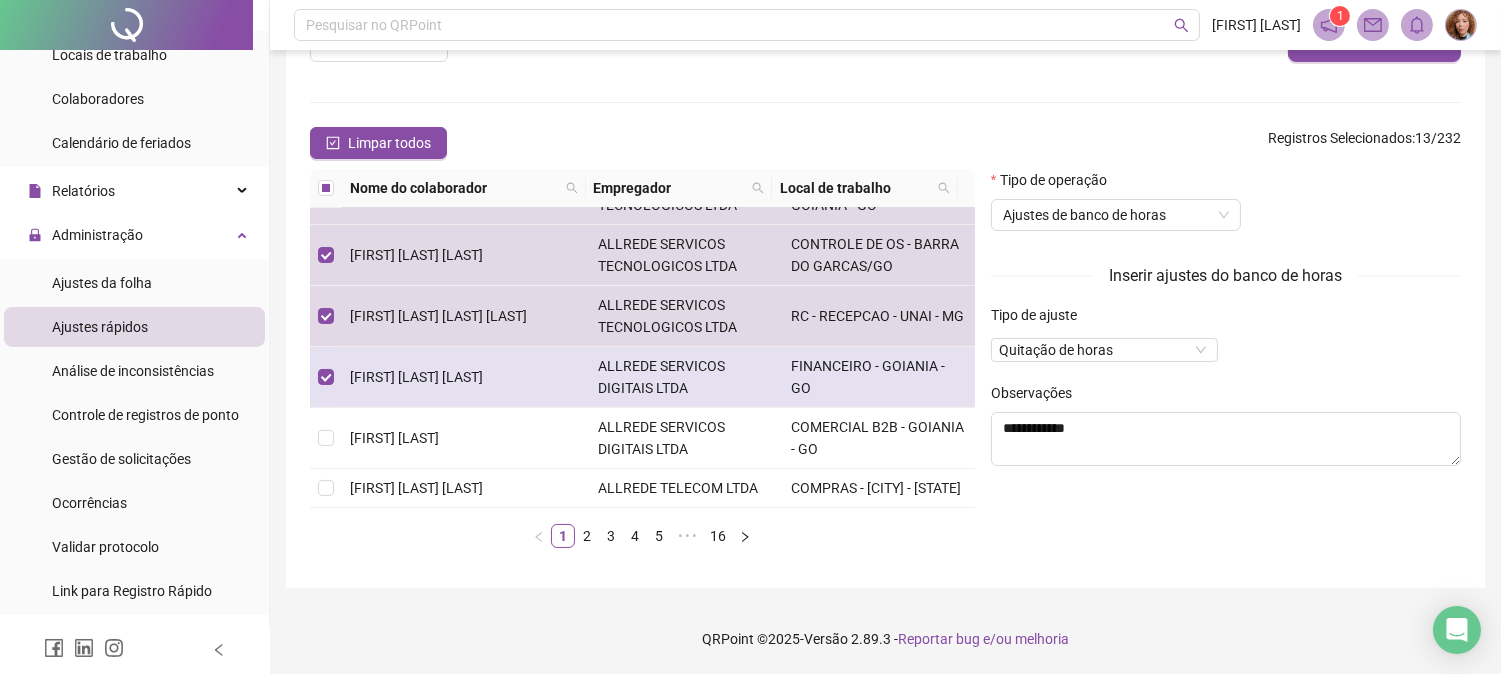 click at bounding box center (326, 377) 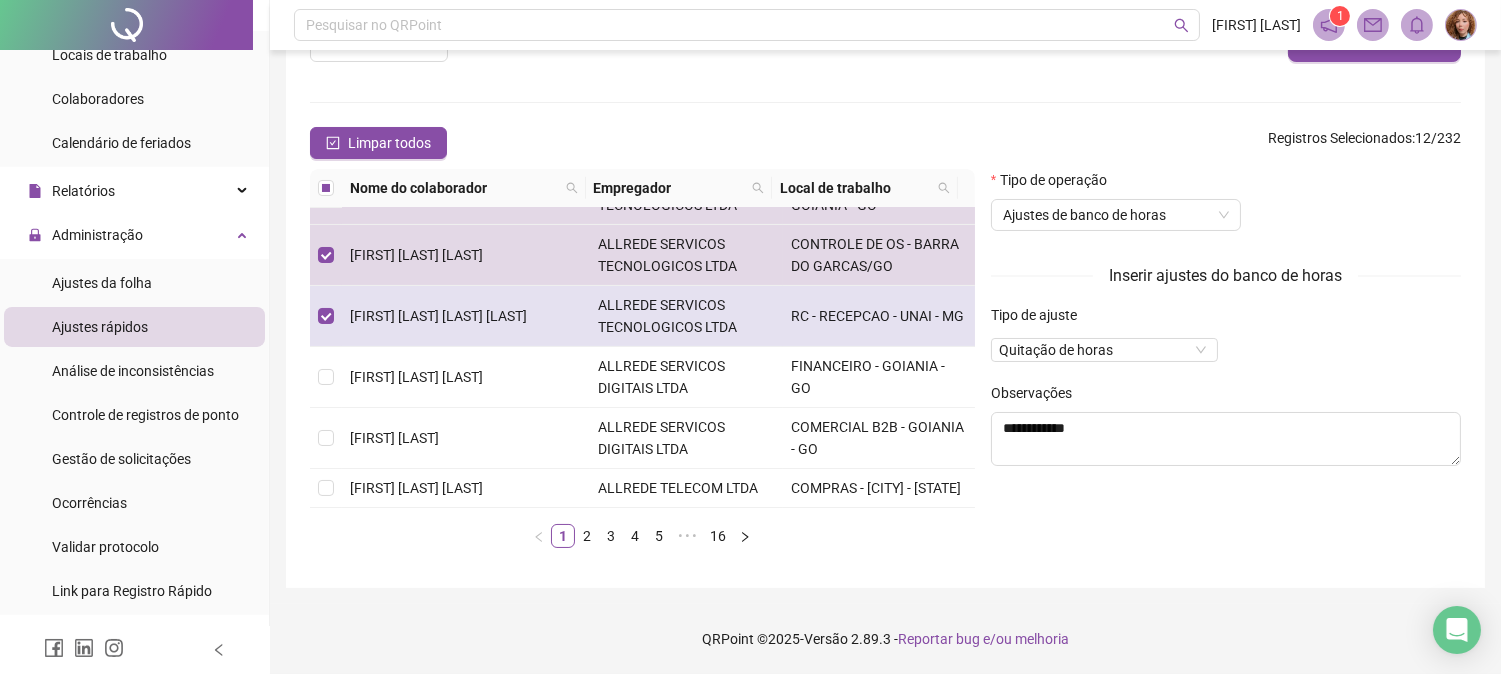 click at bounding box center (326, 316) 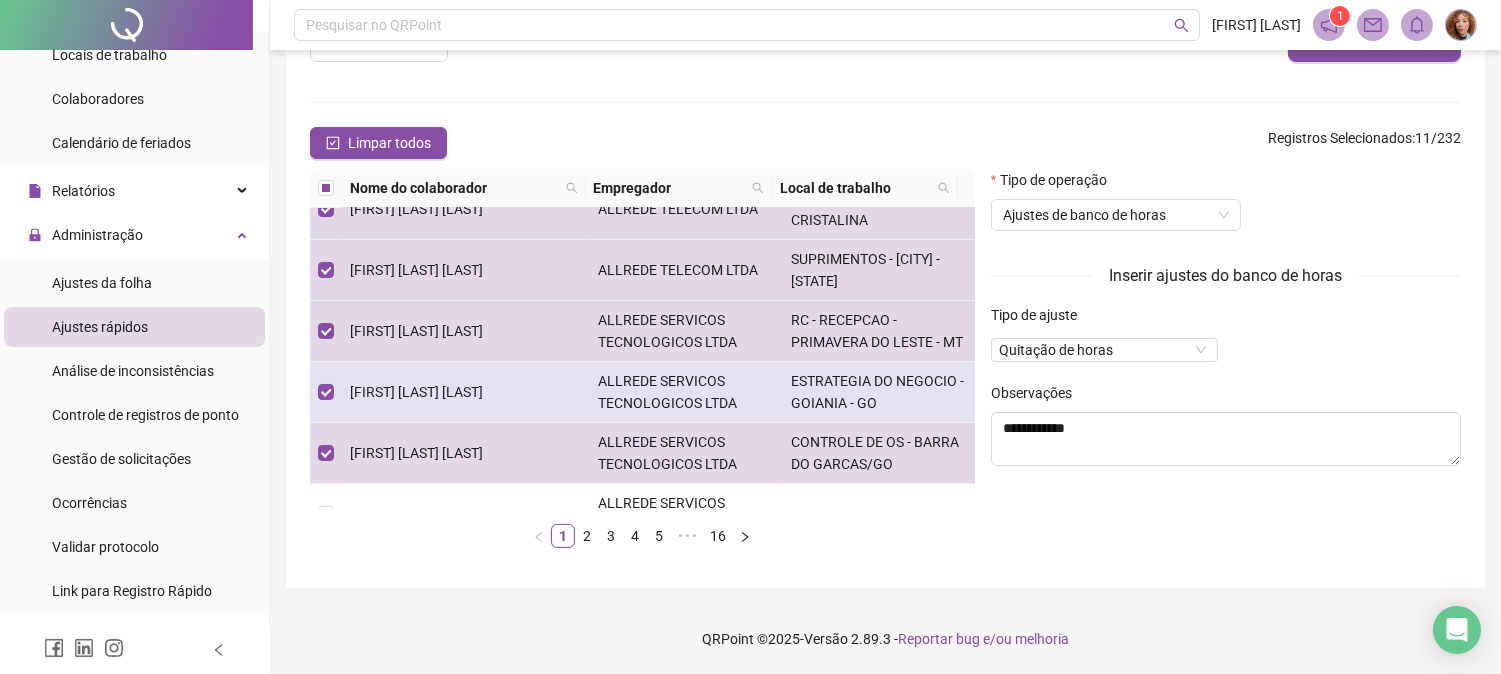 scroll, scrollTop: 393, scrollLeft: 0, axis: vertical 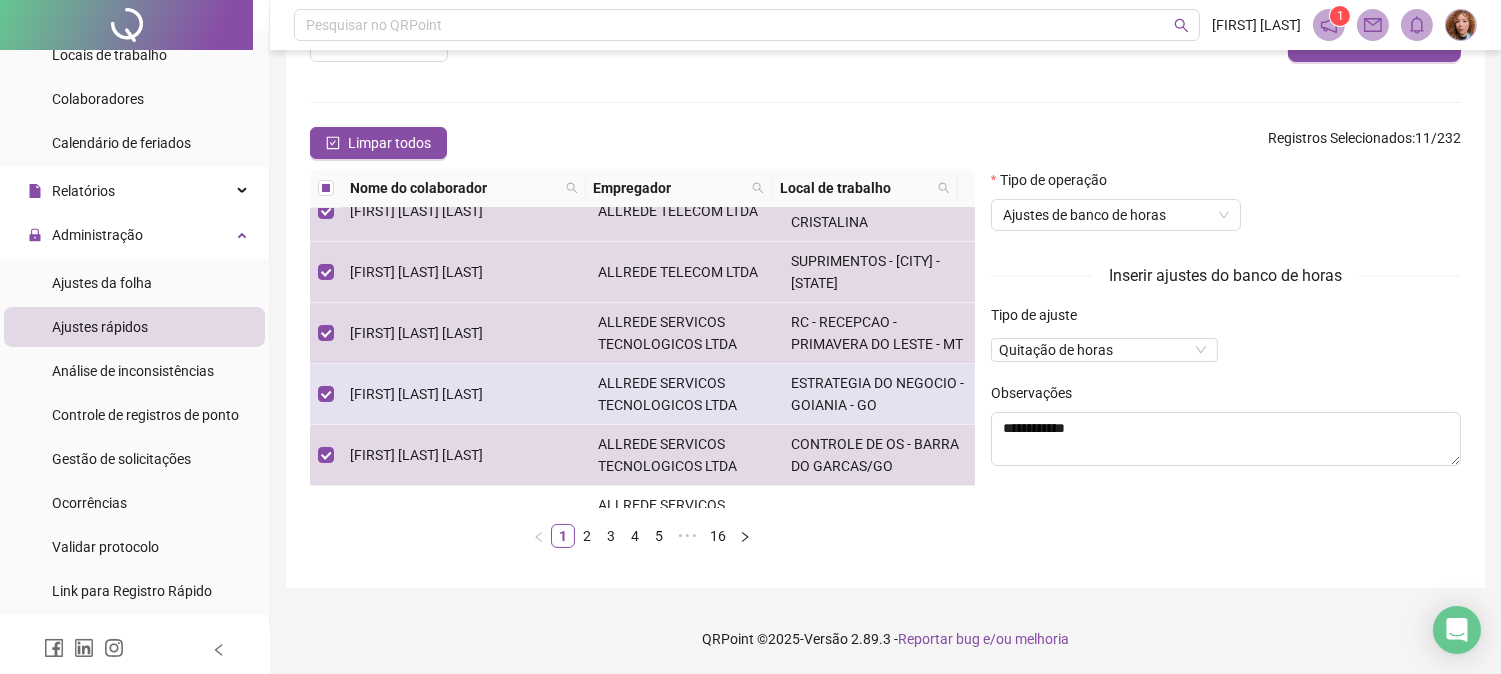click at bounding box center [326, 394] 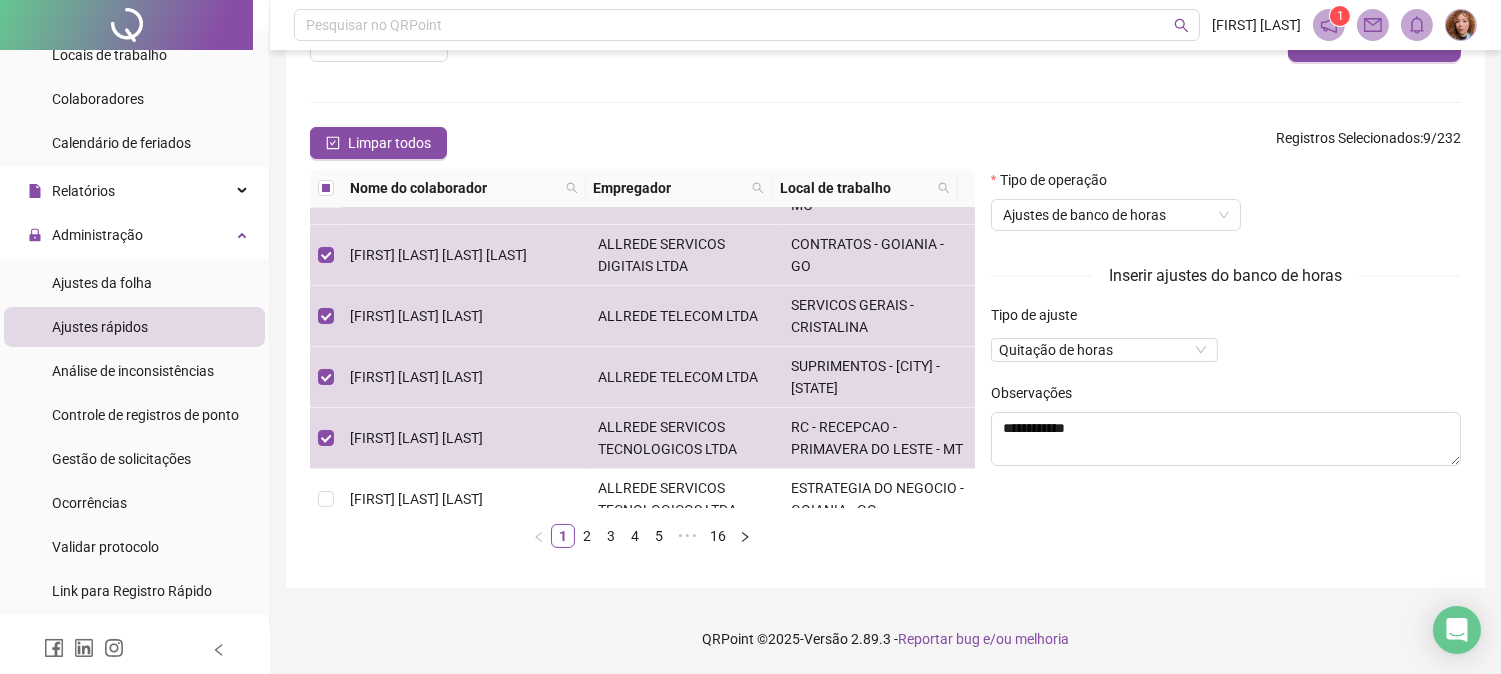 scroll, scrollTop: 393, scrollLeft: 0, axis: vertical 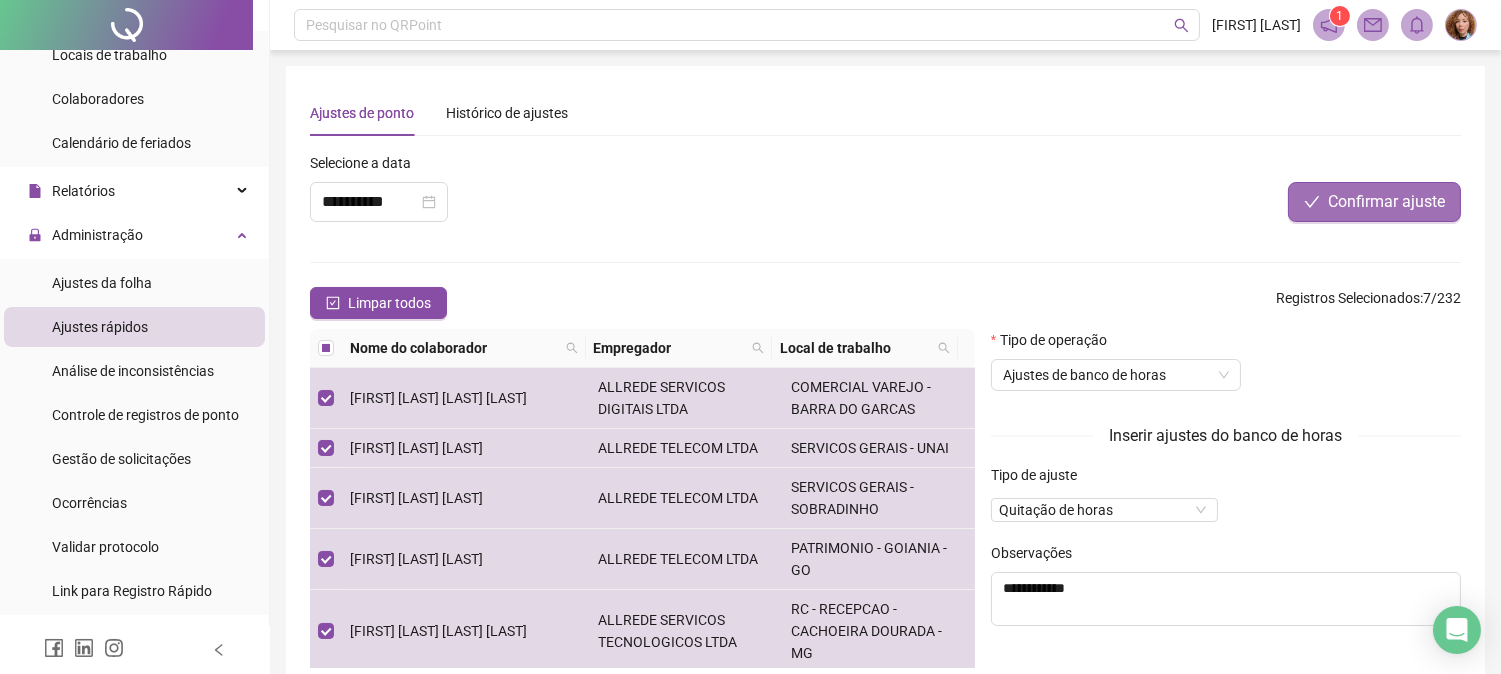 click on "Confirmar ajuste" at bounding box center (1386, 202) 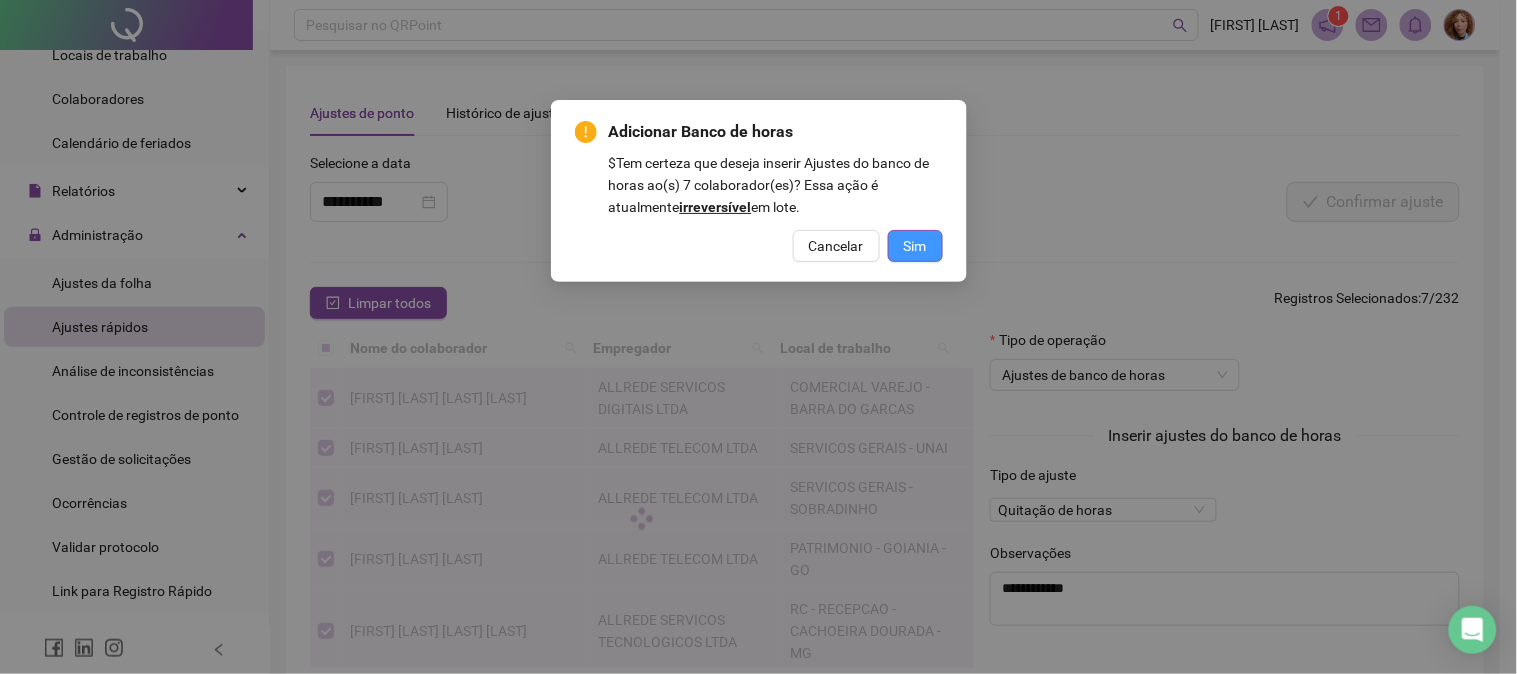 click on "Sim" at bounding box center (915, 246) 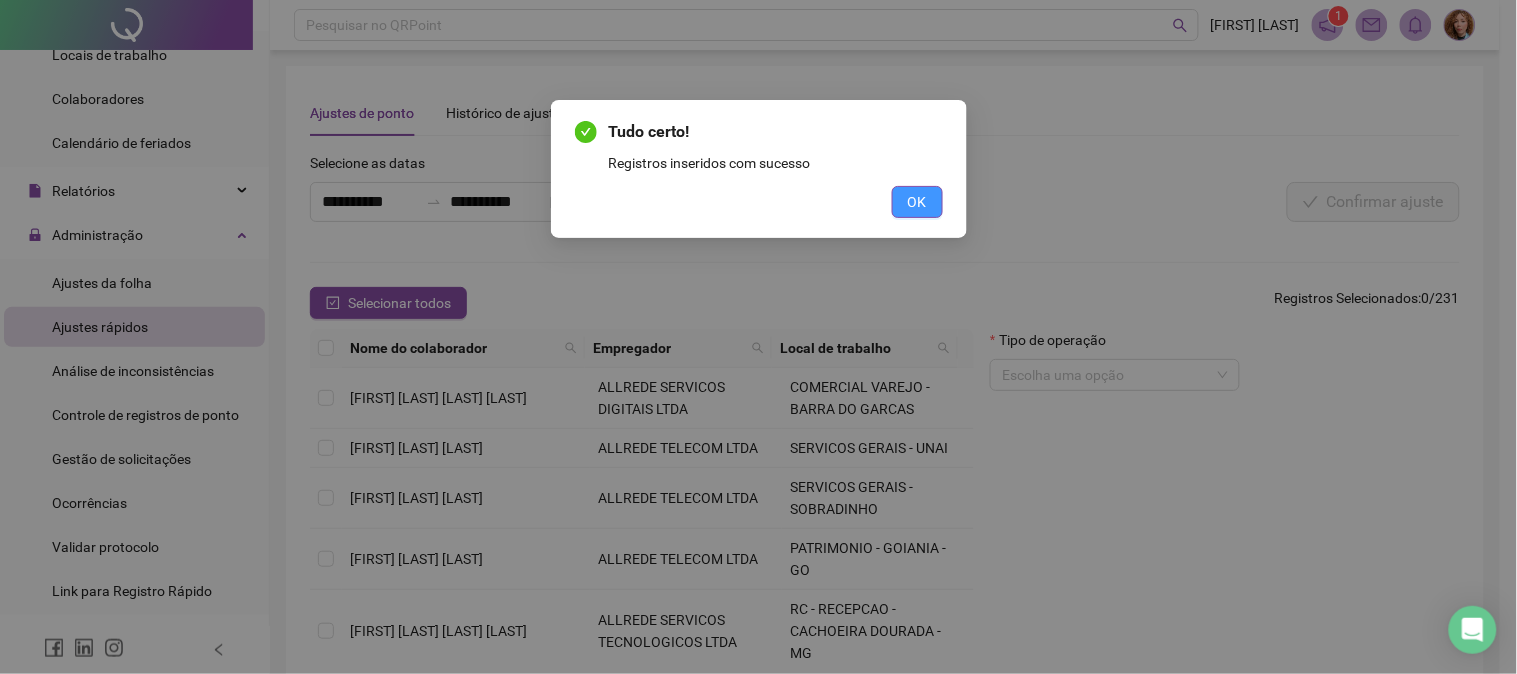 click on "OK" at bounding box center (917, 202) 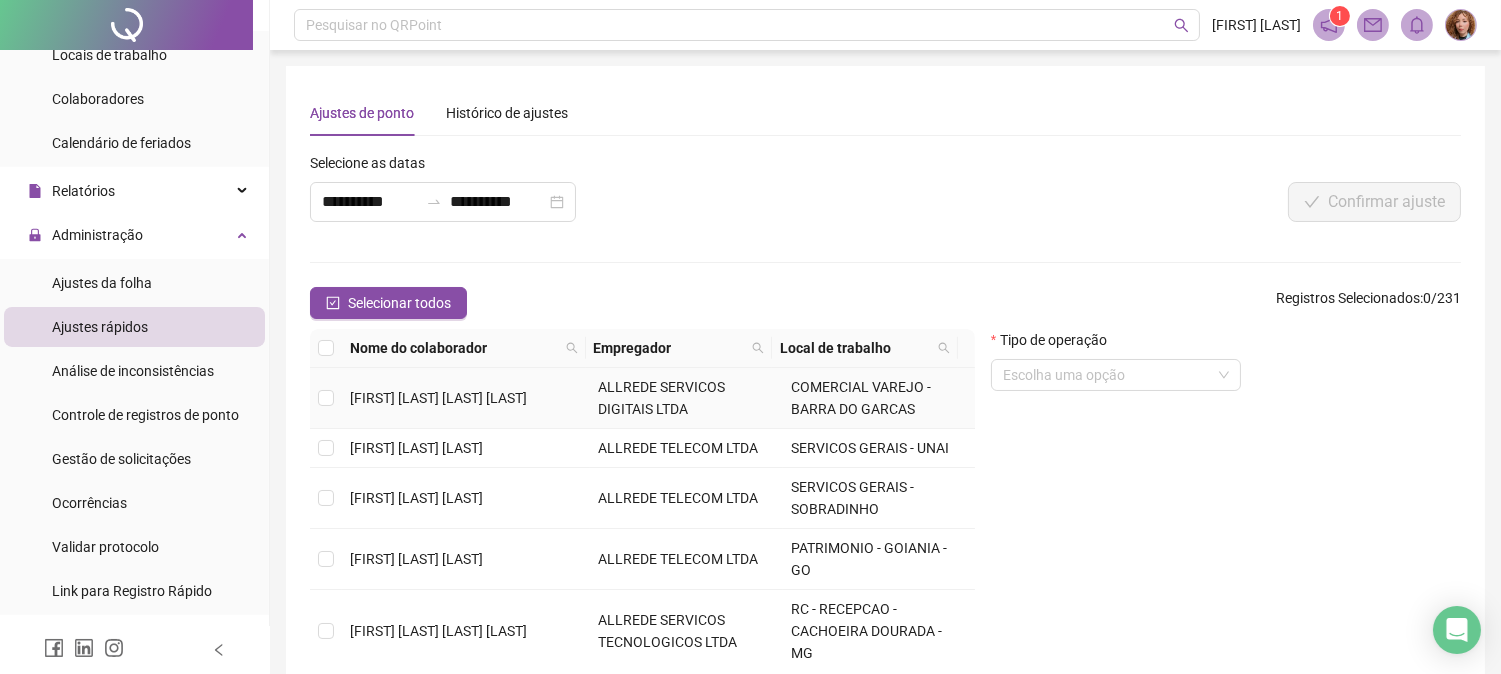 drag, startPoint x: 355, startPoint y: 398, endPoint x: 602, endPoint y: 401, distance: 247.01822 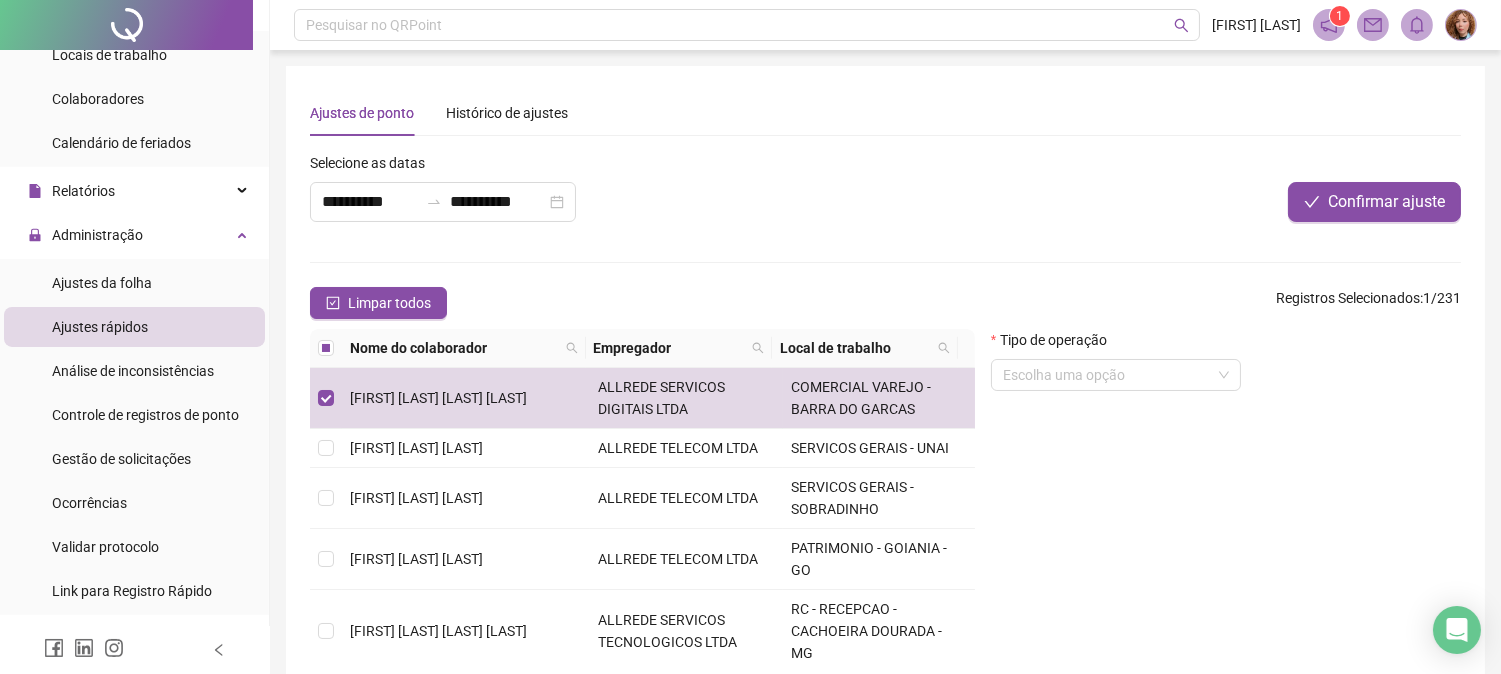 copy on "[FIRST] [LAST] [LAST] [LAST]" 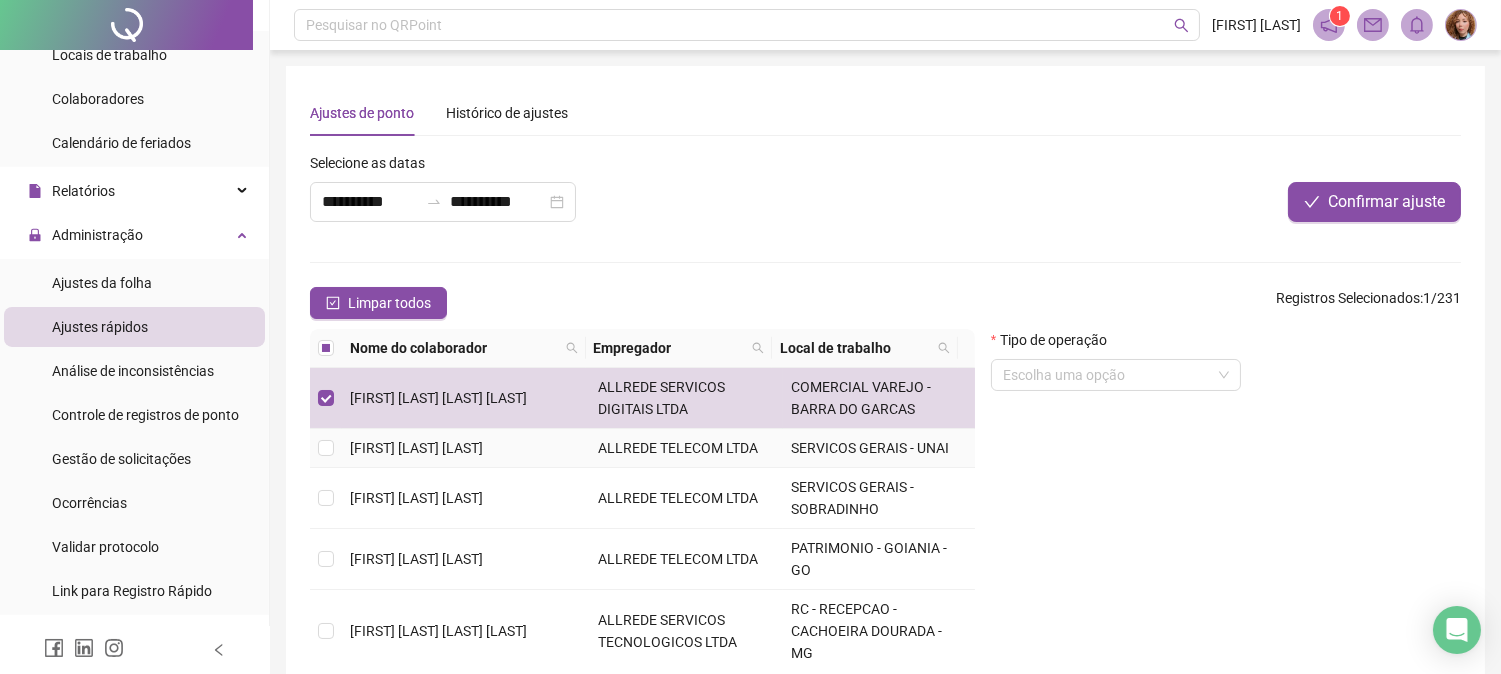 drag, startPoint x: 352, startPoint y: 442, endPoint x: 523, endPoint y: 450, distance: 171.18703 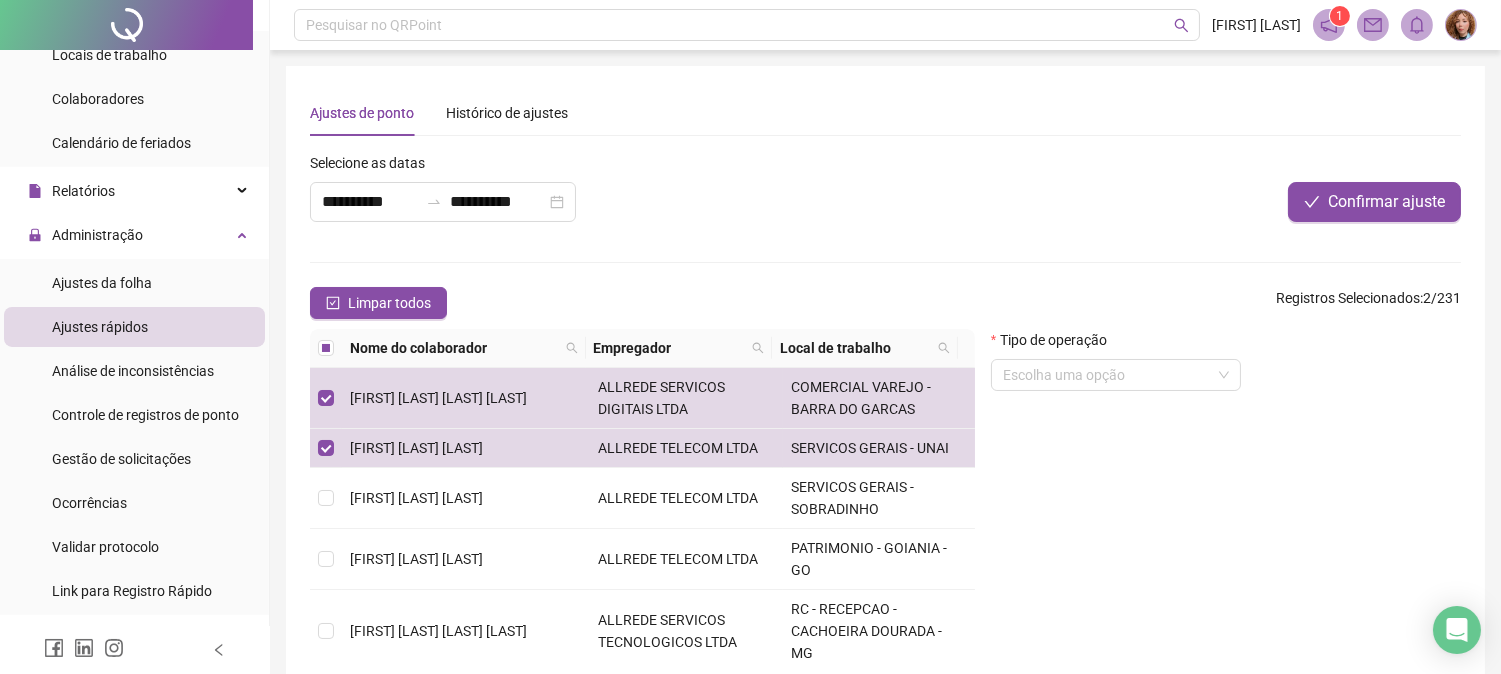 copy on "[FIRST] [LAST] [LAST]" 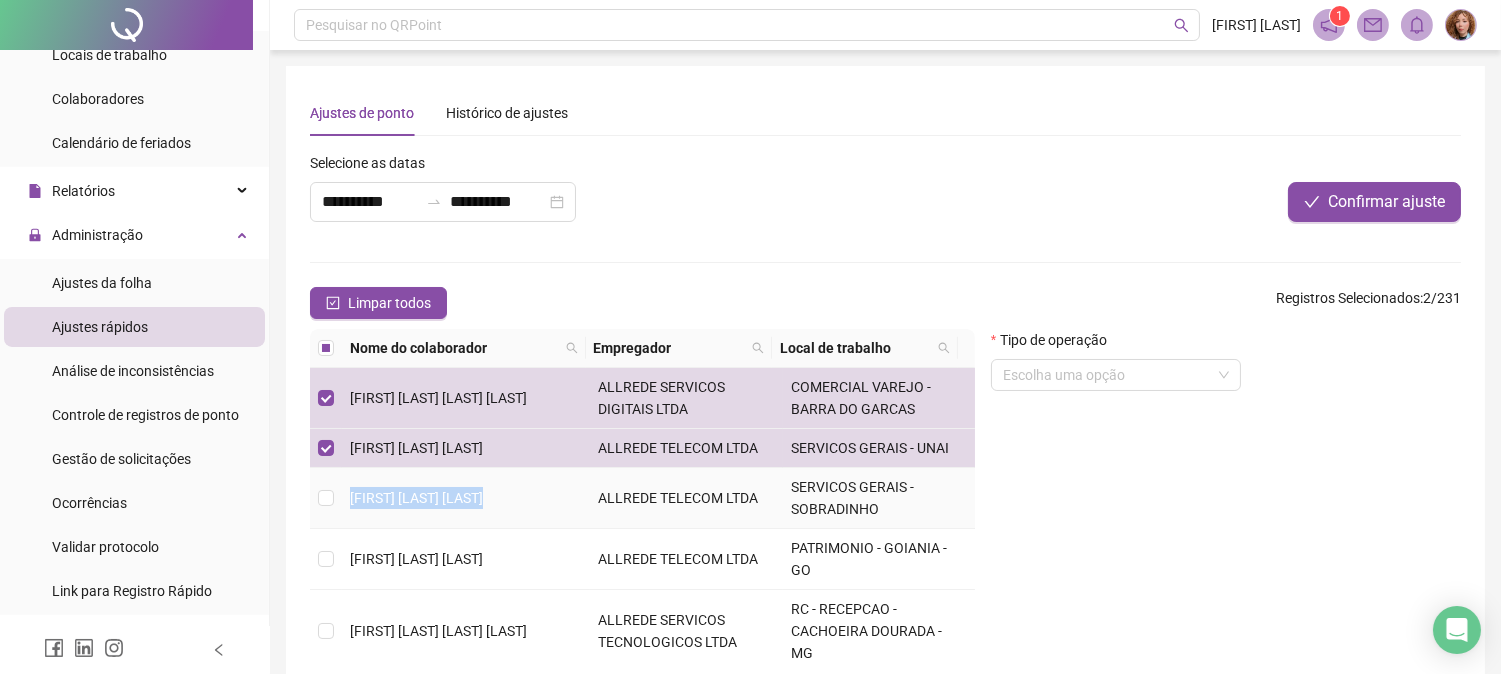 drag, startPoint x: 353, startPoint y: 497, endPoint x: 522, endPoint y: 504, distance: 169.14491 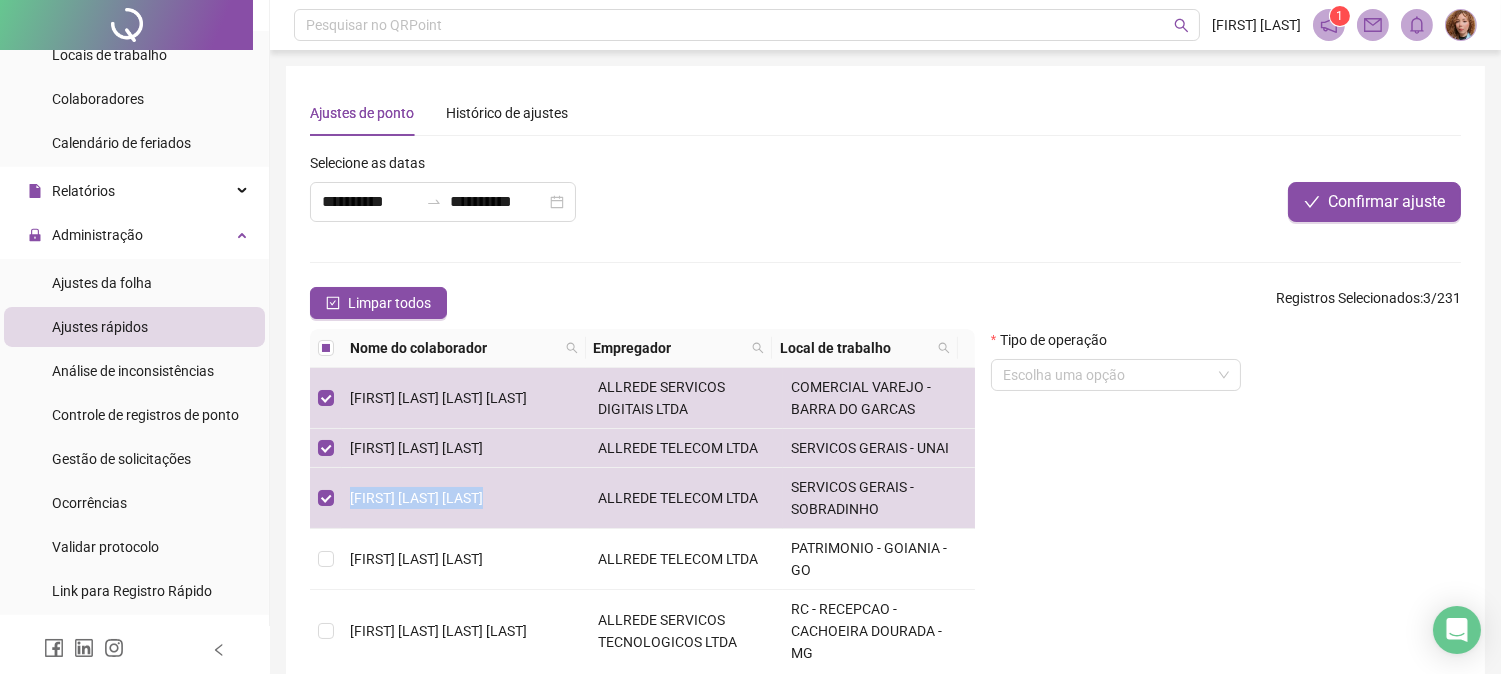 copy on "[FIRST] [LAST] [LAST]" 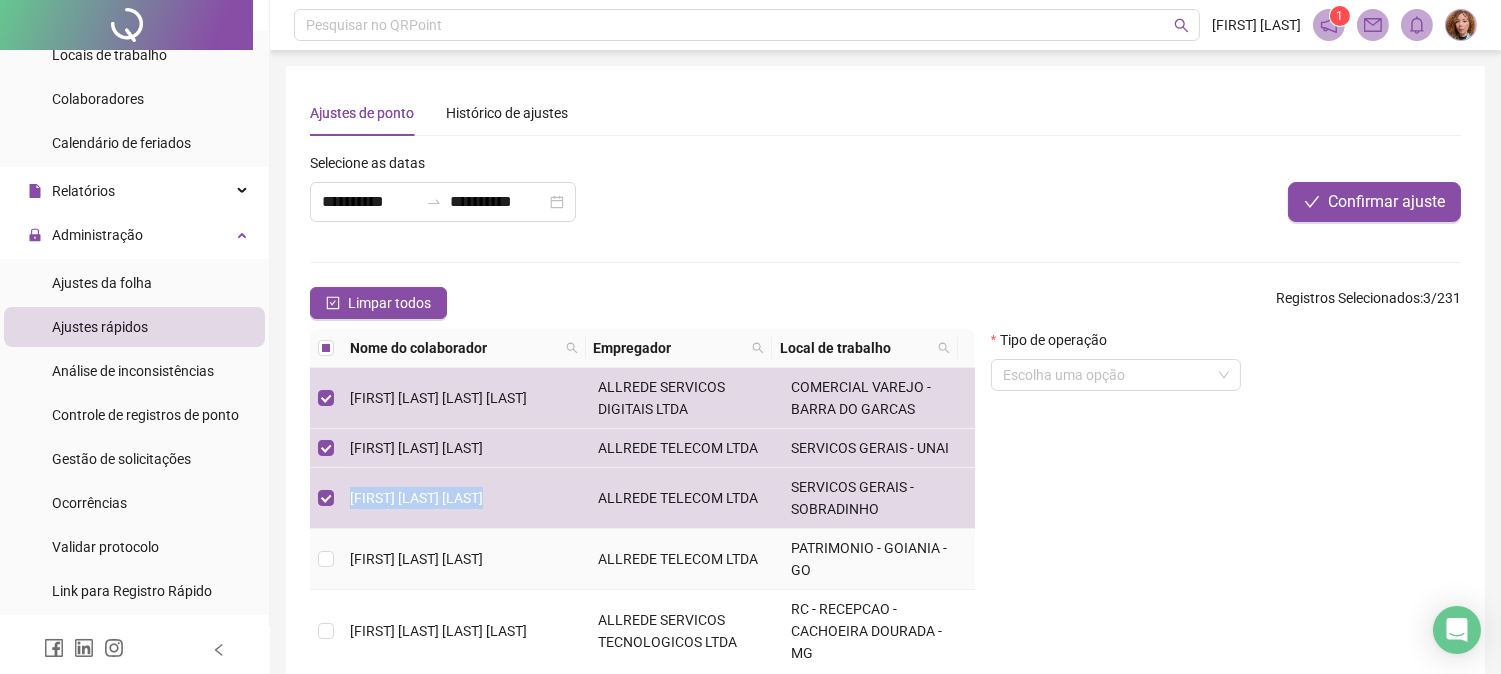 drag, startPoint x: 343, startPoint y: 545, endPoint x: 445, endPoint y: 571, distance: 105.26158 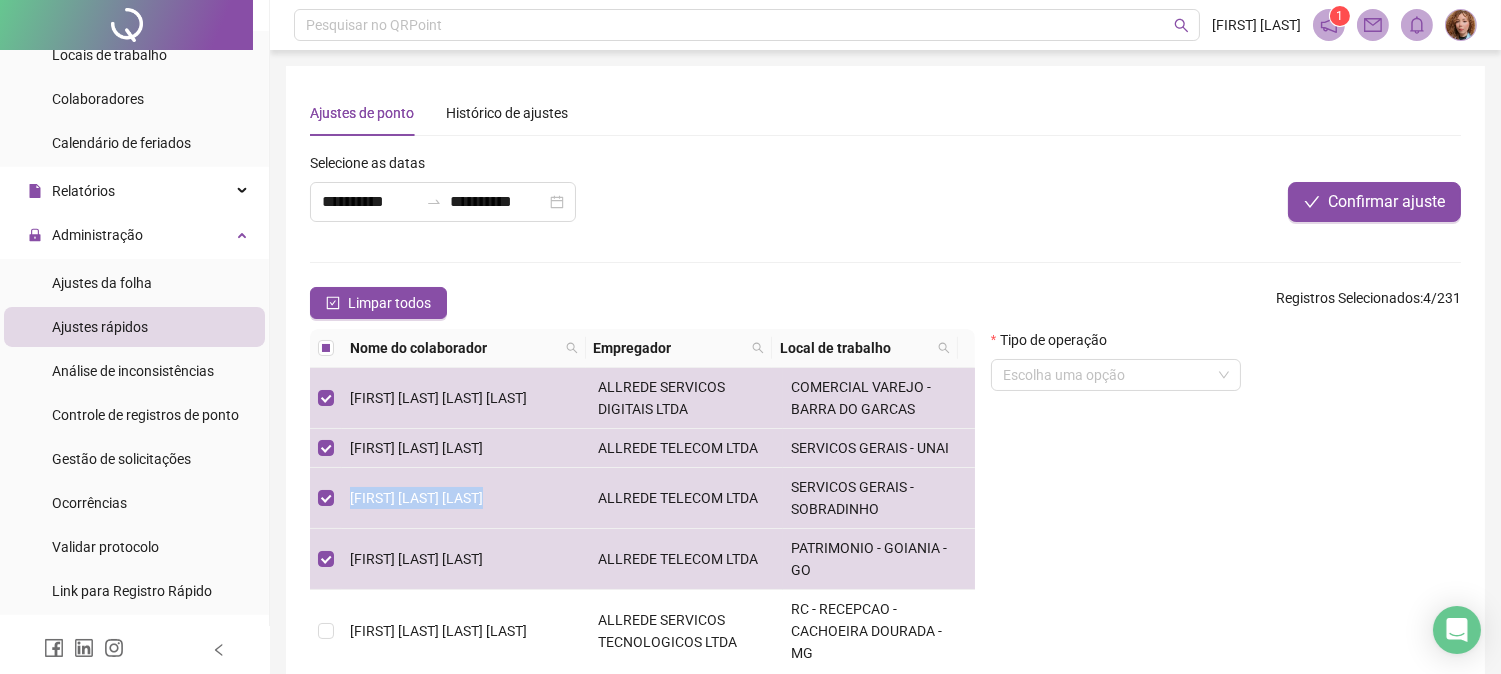 copy on "[FIRST] [LAST] [LAST]" 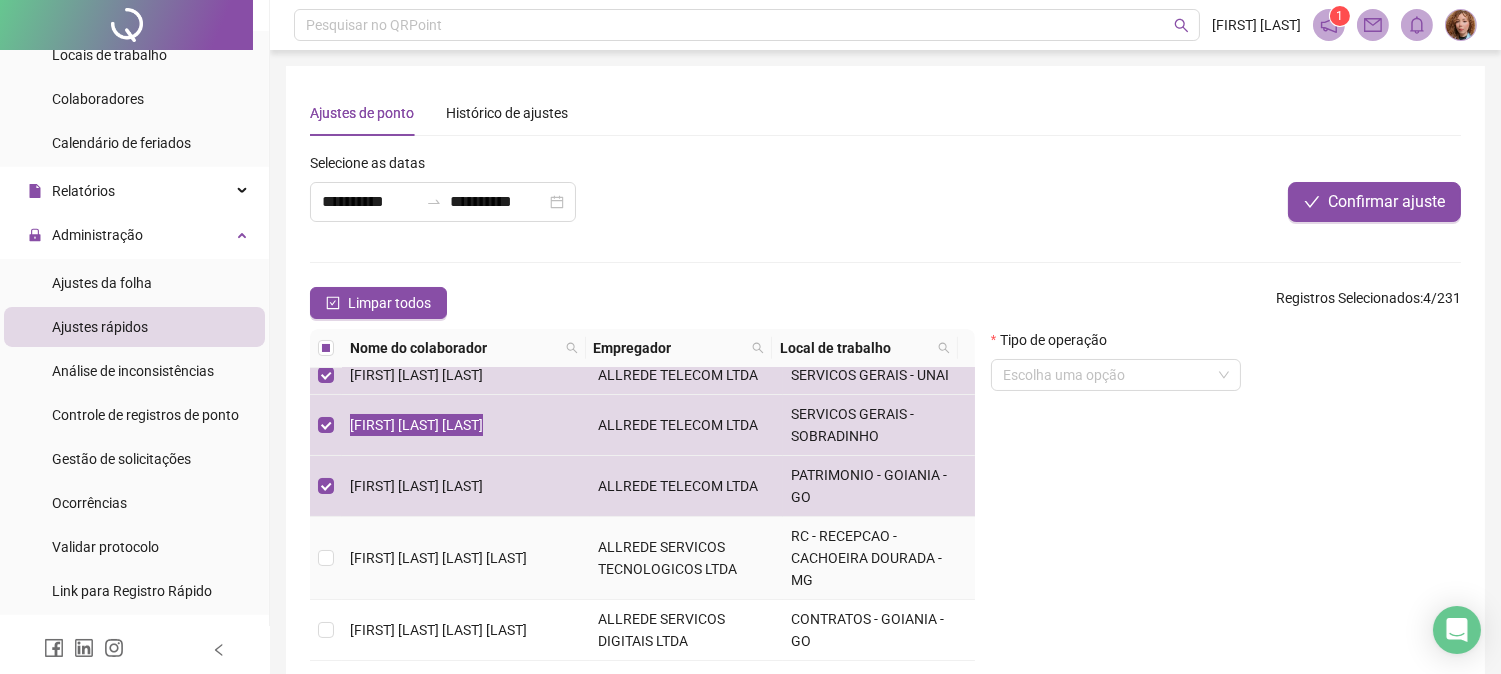 scroll, scrollTop: 222, scrollLeft: 0, axis: vertical 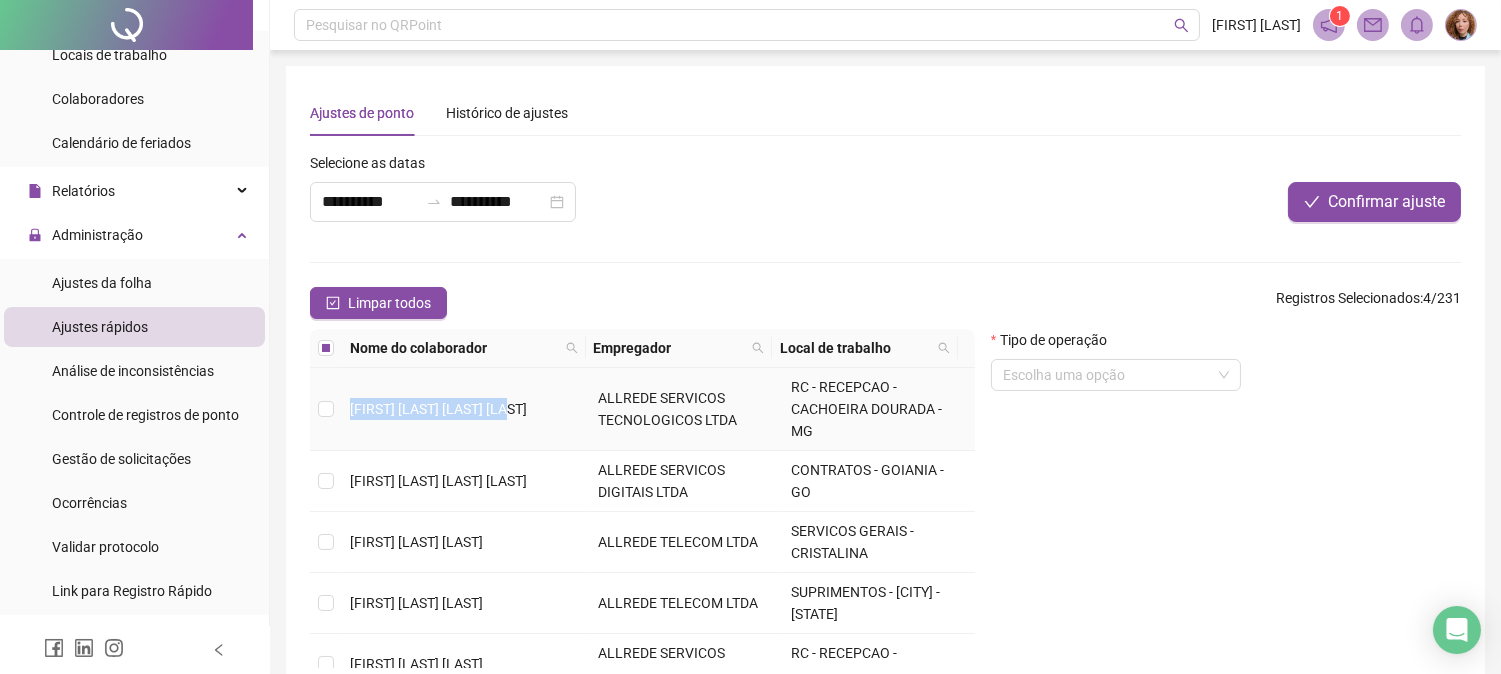 drag, startPoint x: 405, startPoint y: 406, endPoint x: 553, endPoint y: 416, distance: 148.33745 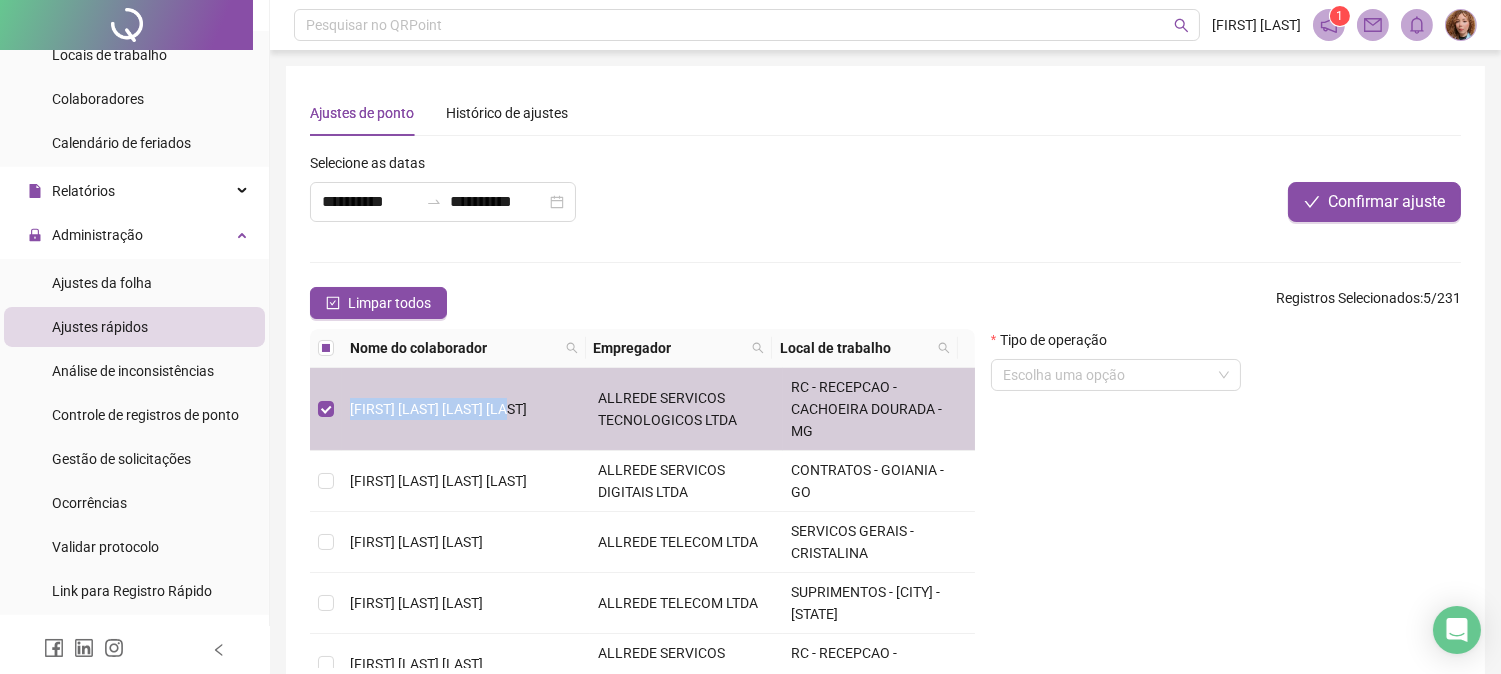 copy on "[FIRST] [LAST] [LAST] [LAST]" 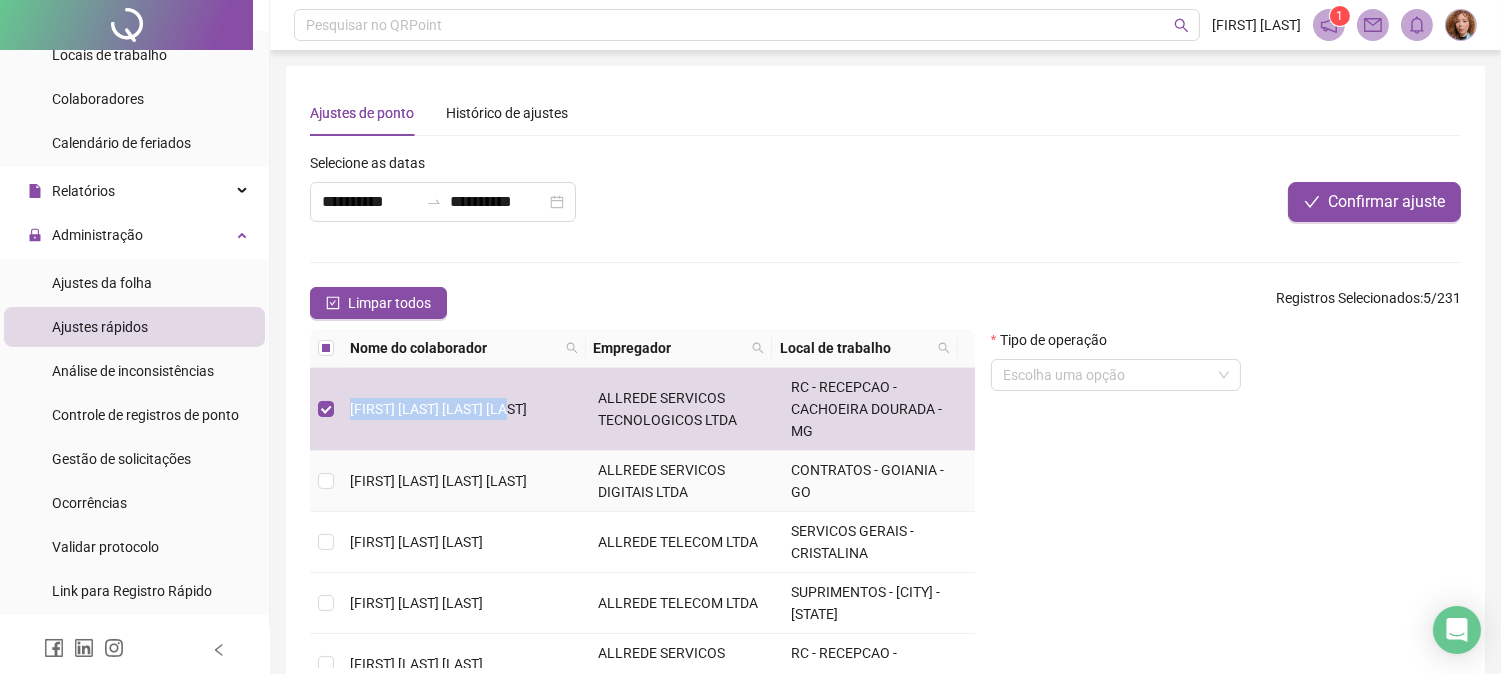 drag, startPoint x: 351, startPoint y: 464, endPoint x: 537, endPoint y: 492, distance: 188.09572 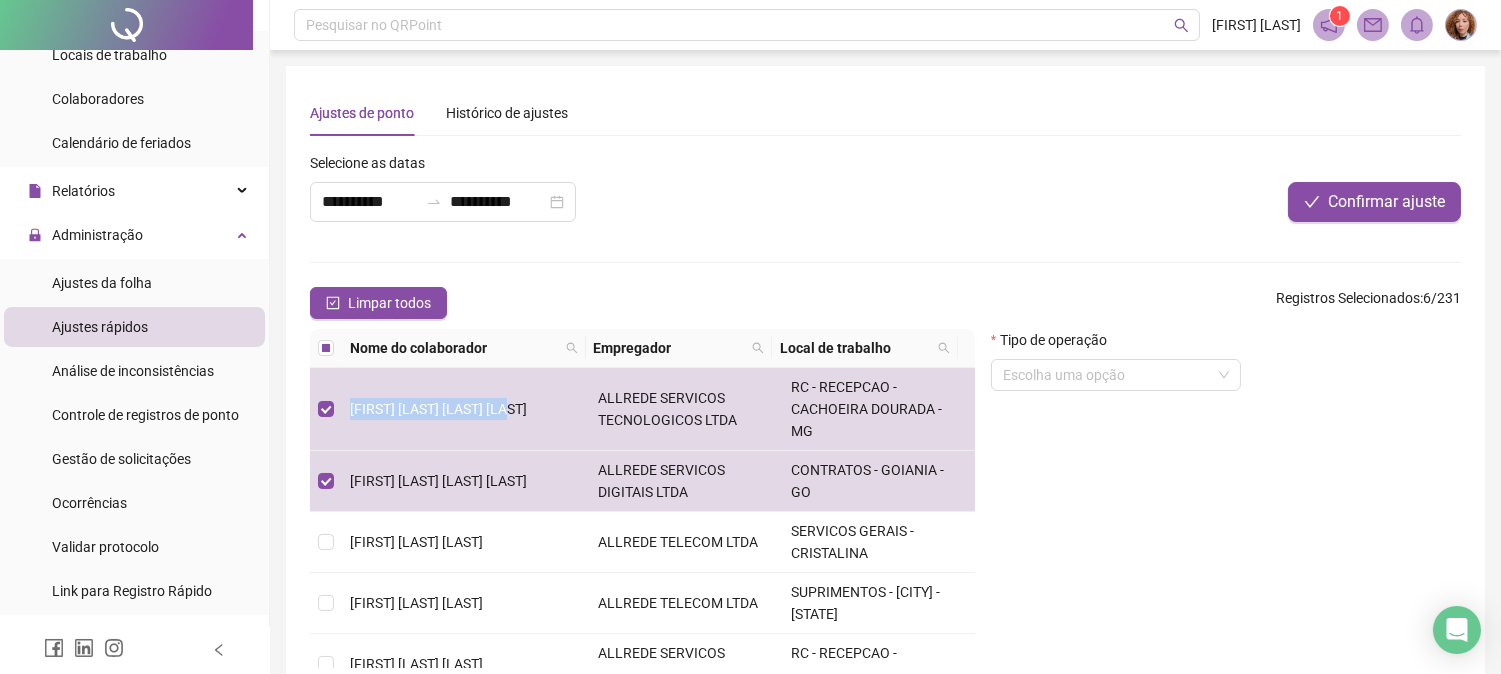 copy on "[FIRST] [LAST] [LAST] [LAST]" 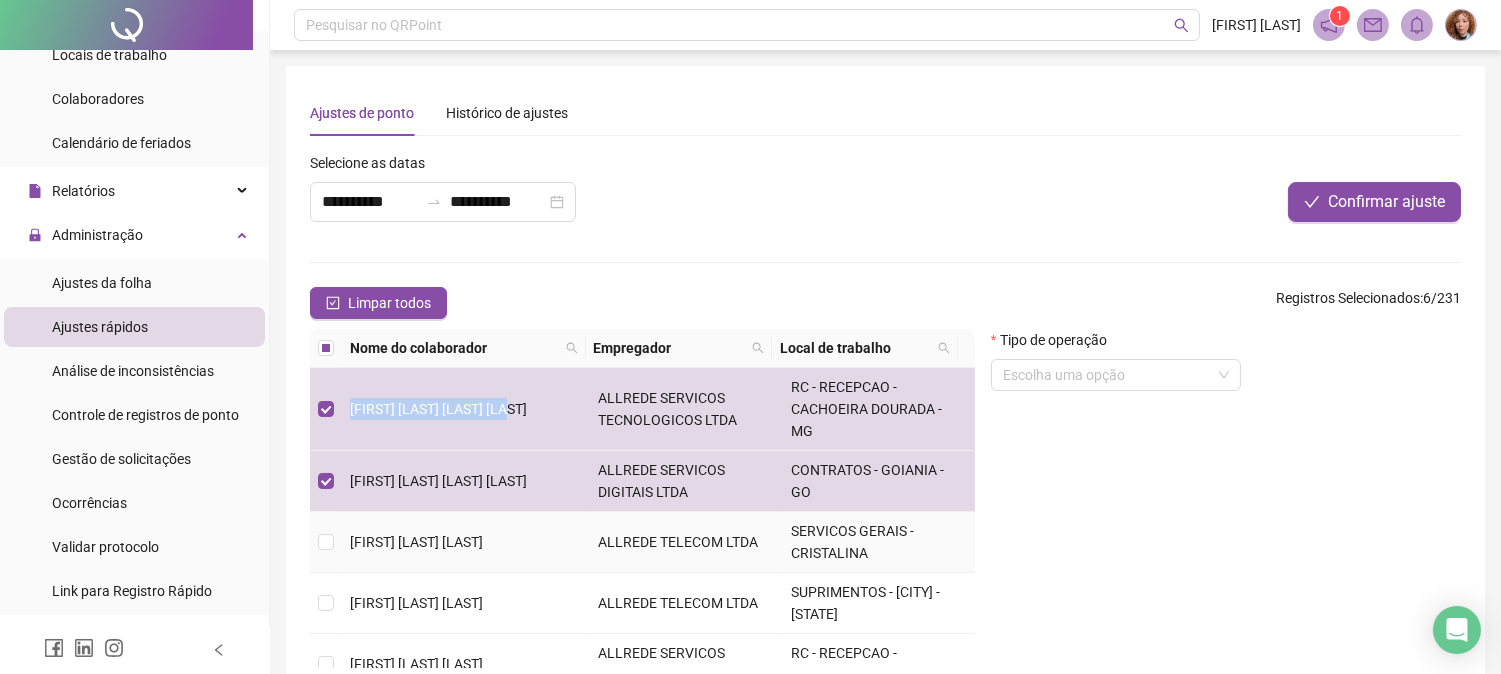 drag, startPoint x: 356, startPoint y: 538, endPoint x: 544, endPoint y: 538, distance: 188 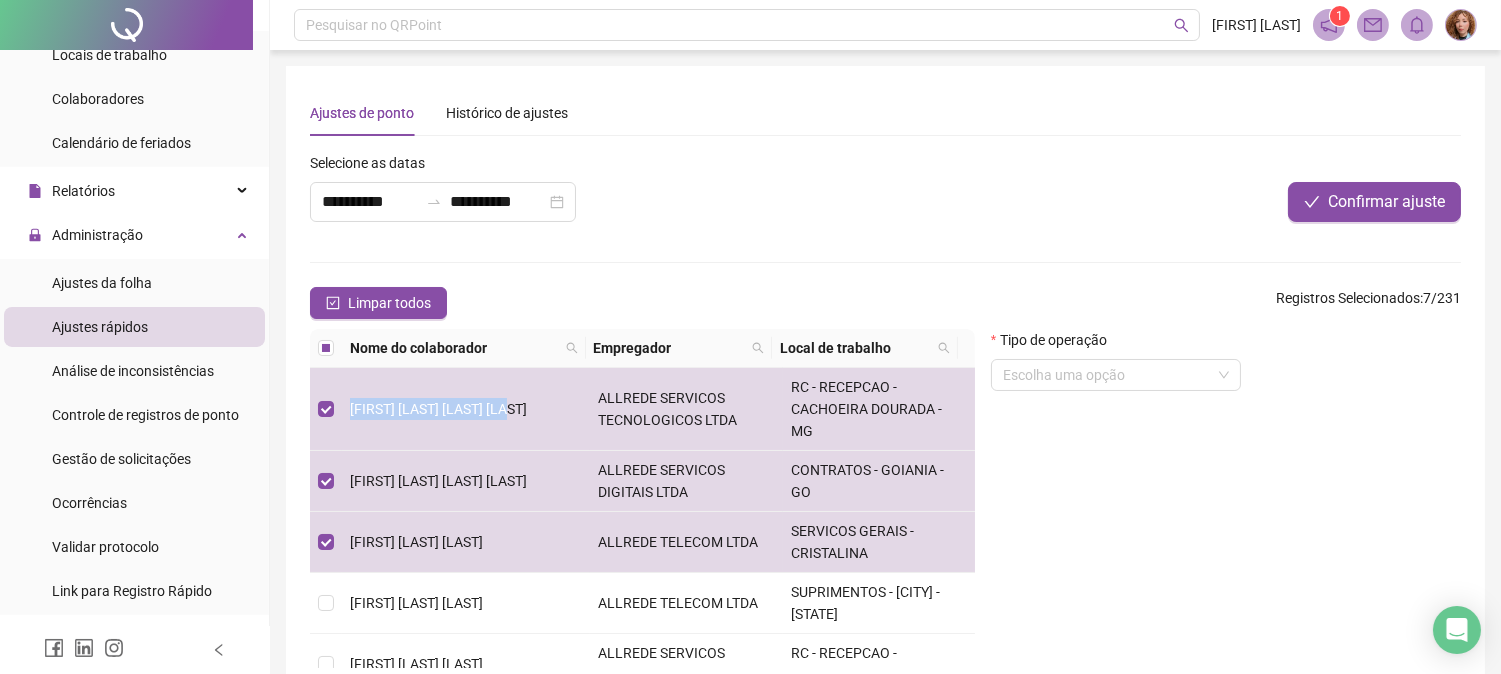 copy on "[FIRST] [LAST] [LAST]" 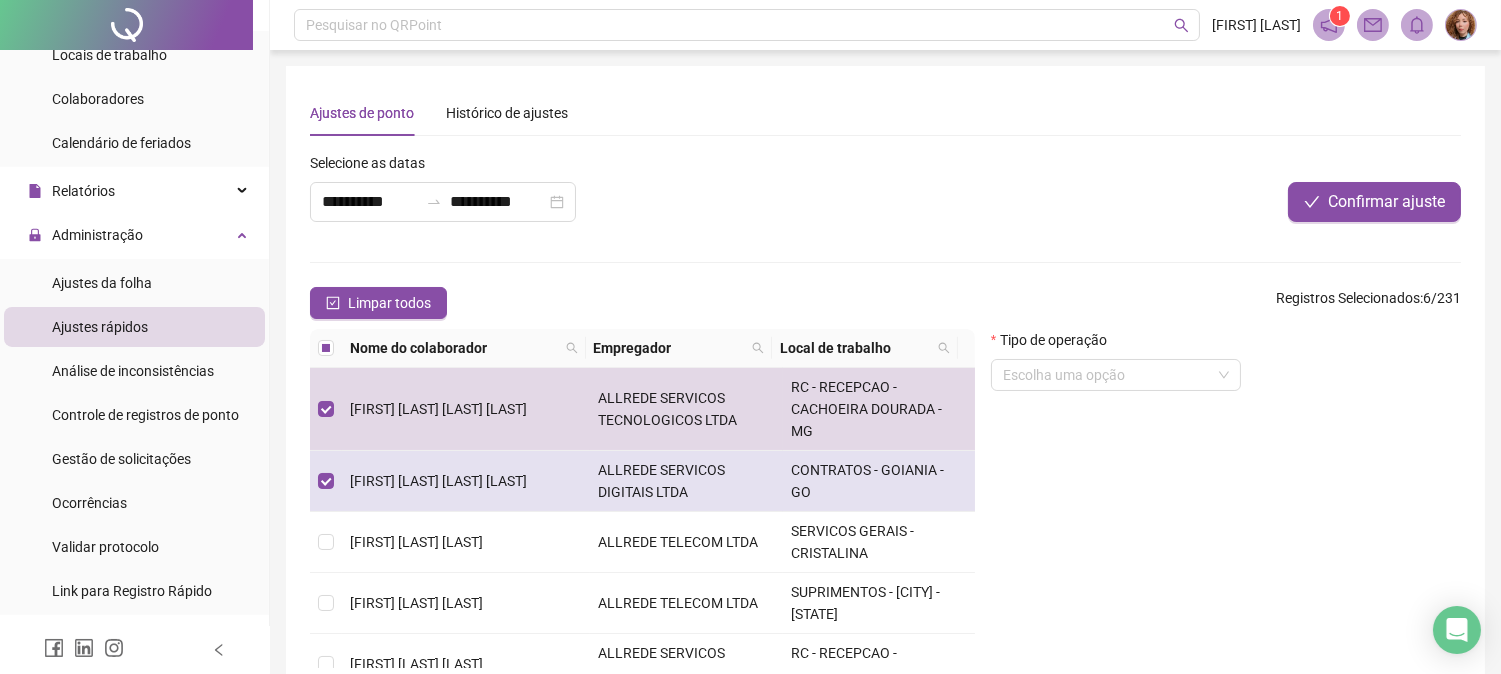 click at bounding box center [326, 481] 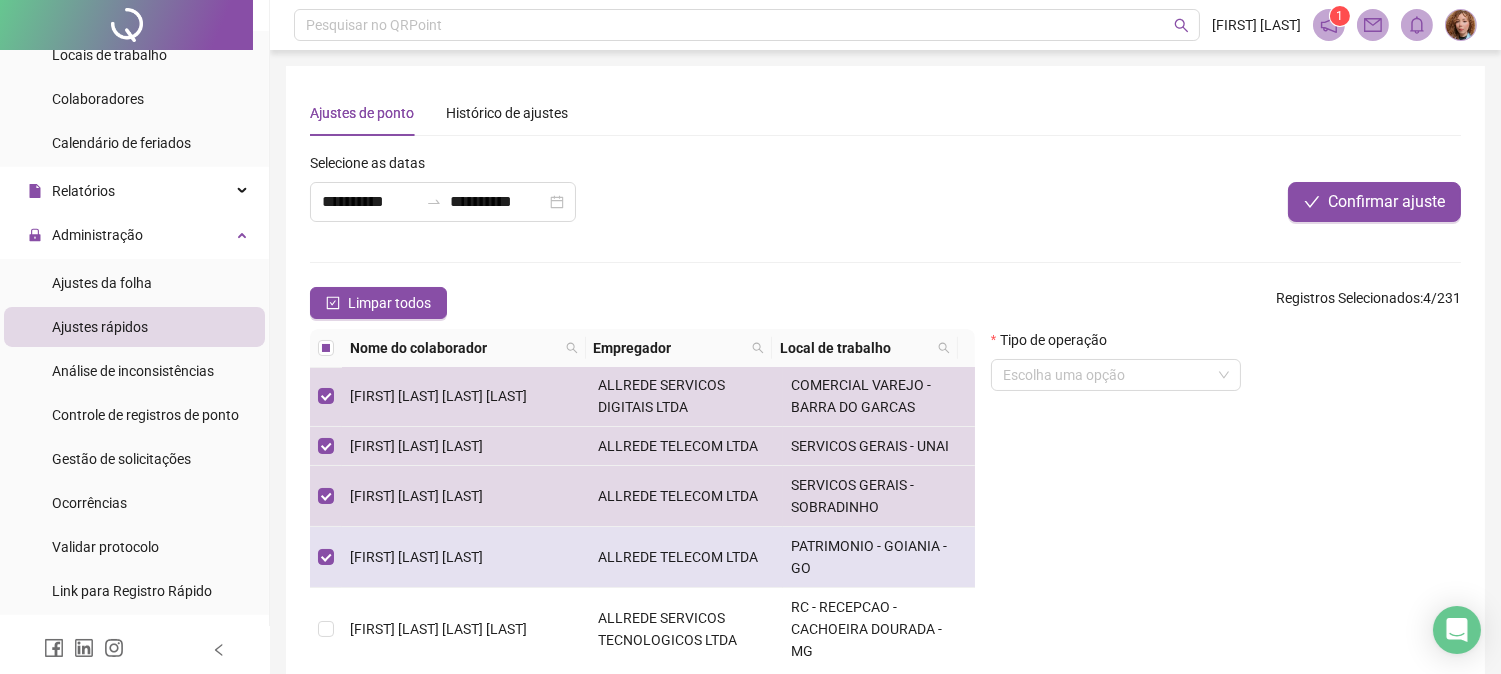 scroll, scrollTop: 0, scrollLeft: 0, axis: both 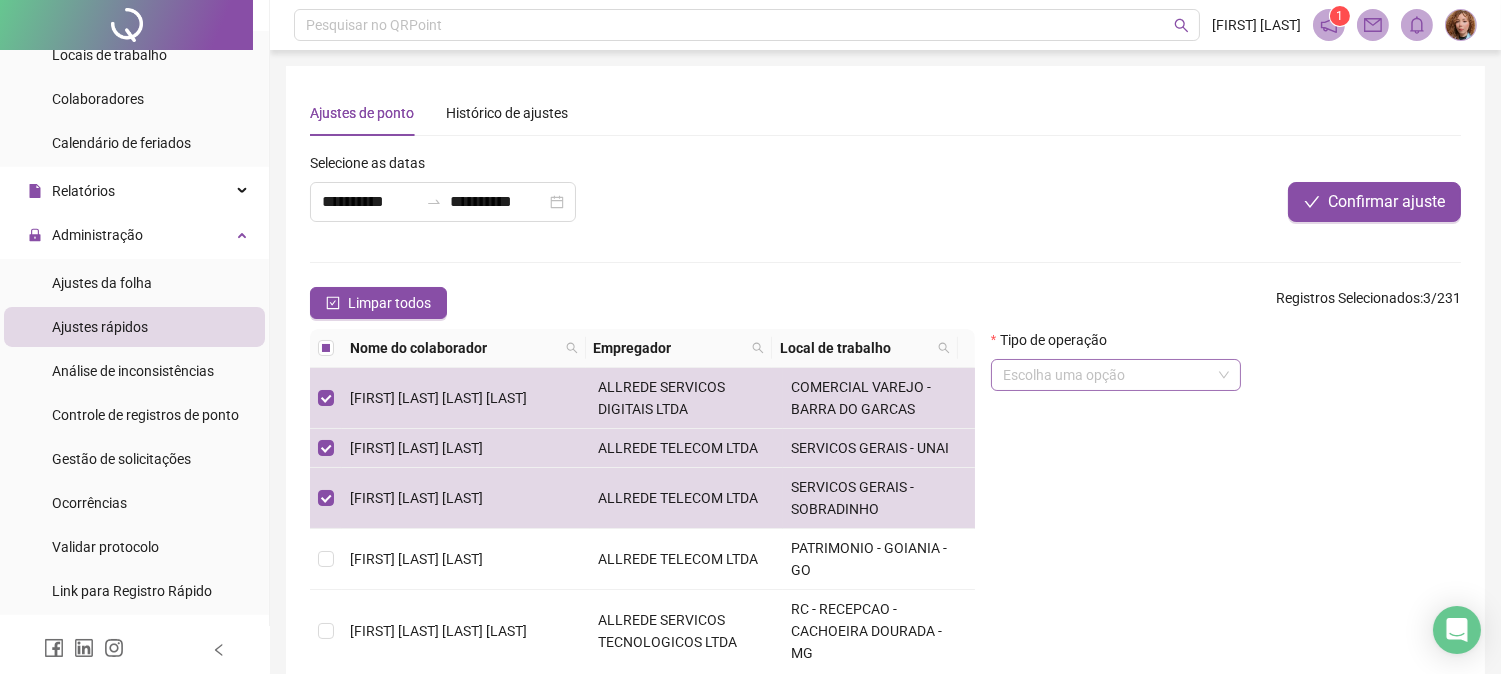 click at bounding box center [1107, 375] 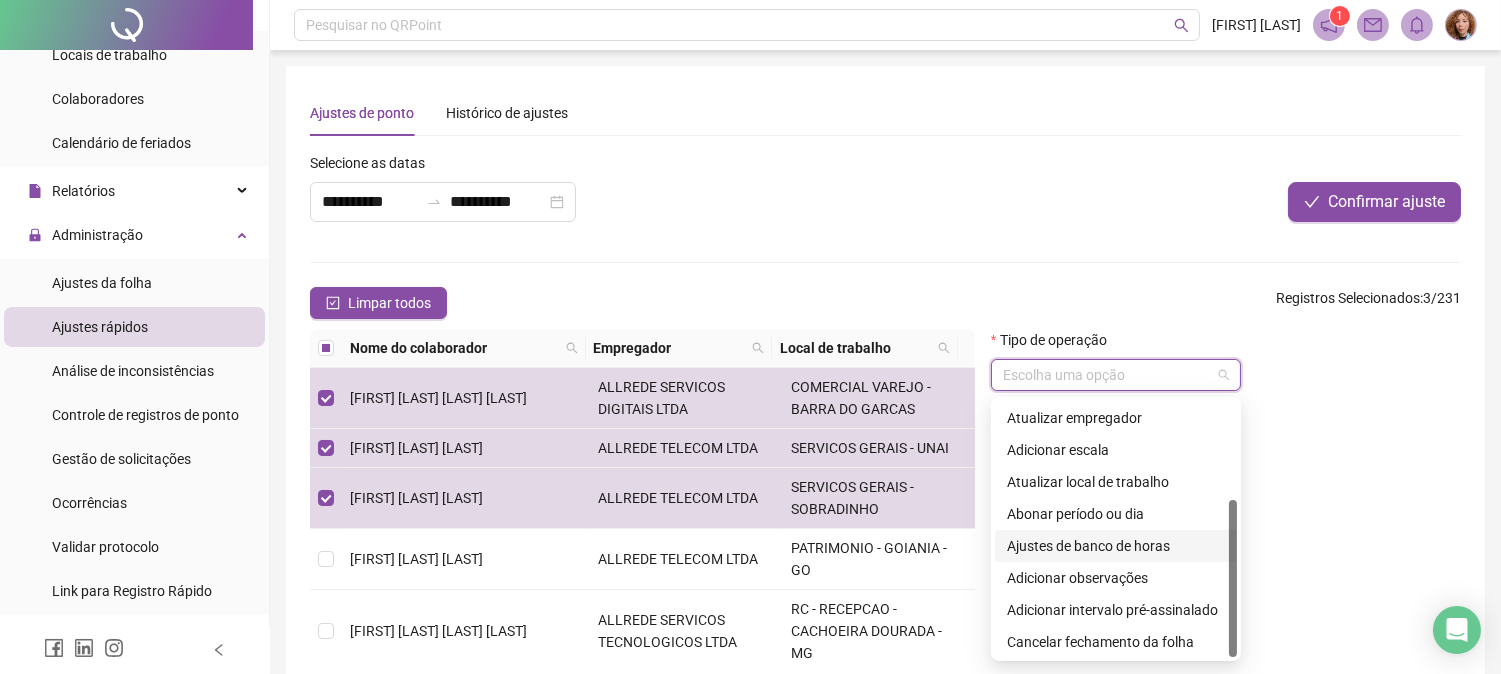 scroll, scrollTop: 160, scrollLeft: 0, axis: vertical 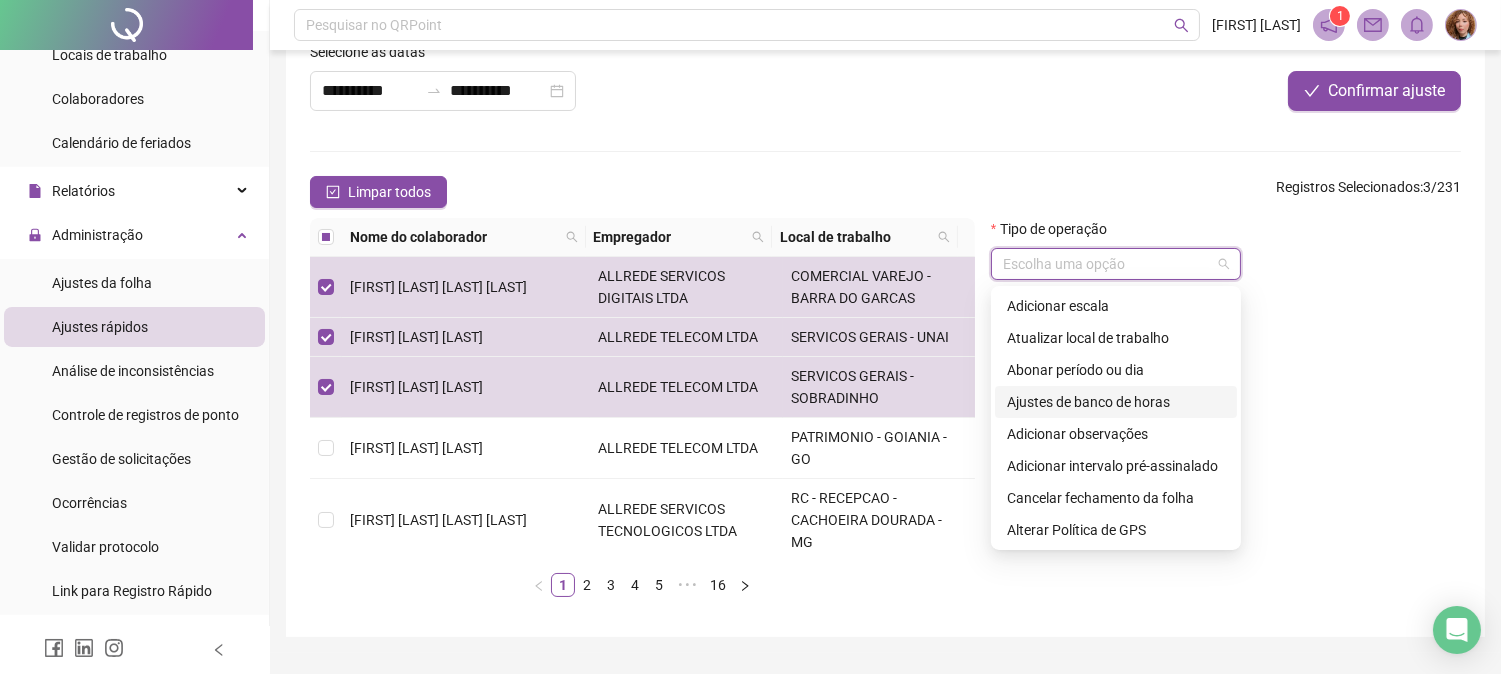 click on "Ajustes de banco de horas" at bounding box center (1116, 402) 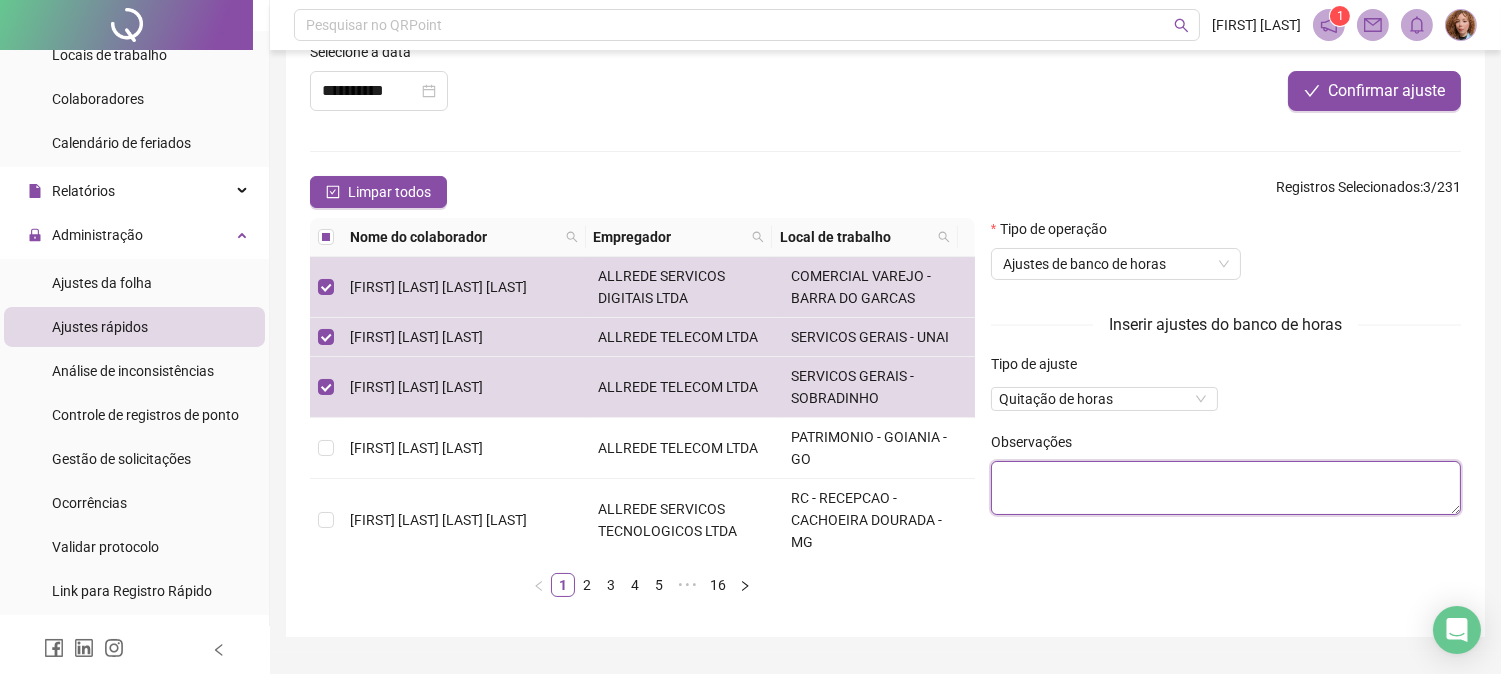 click at bounding box center (1226, 488) 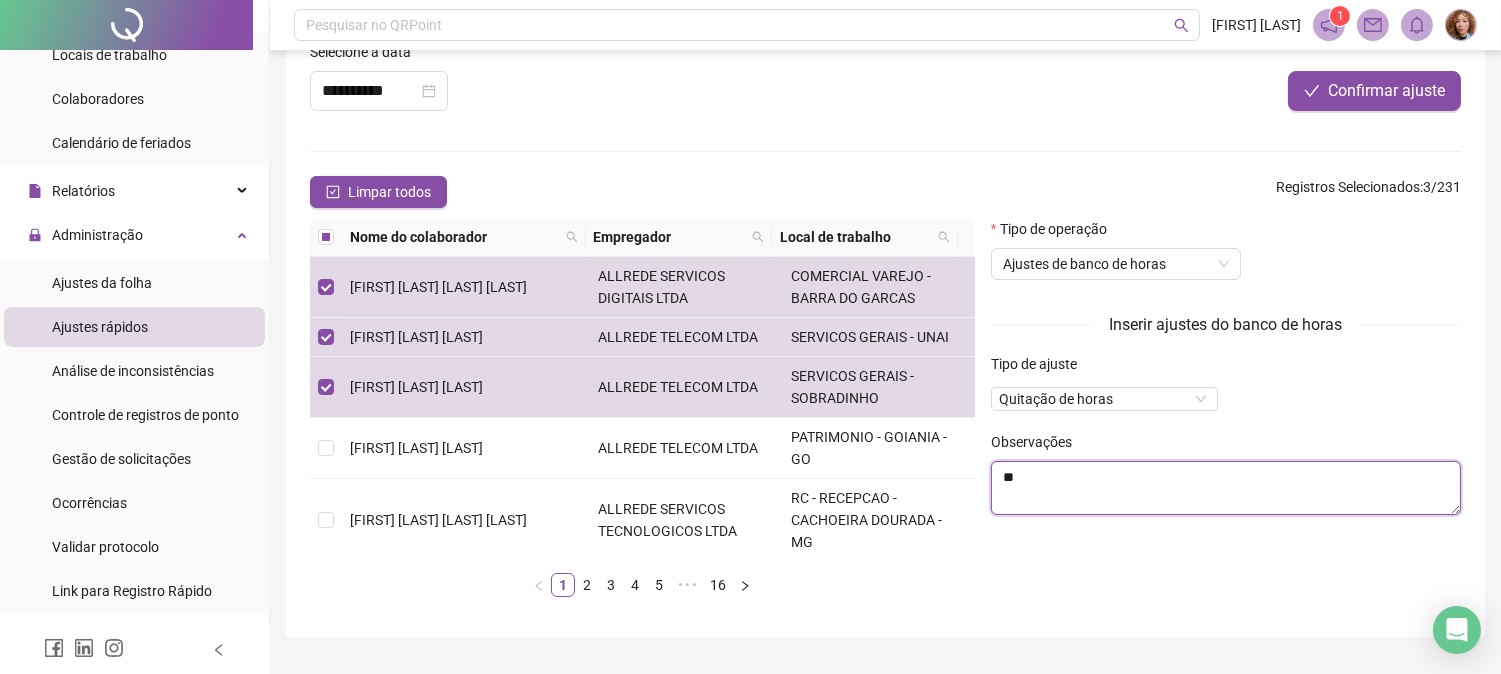 type on "*" 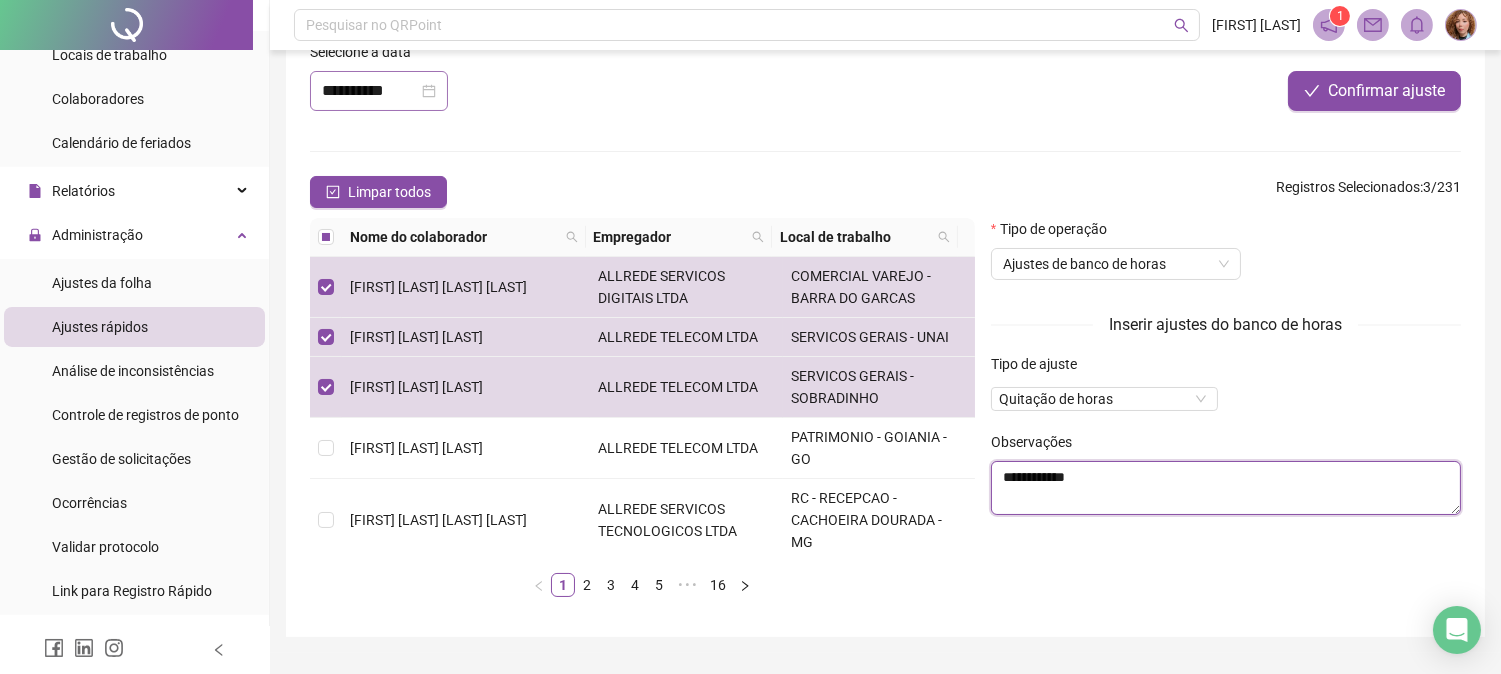 scroll, scrollTop: 0, scrollLeft: 0, axis: both 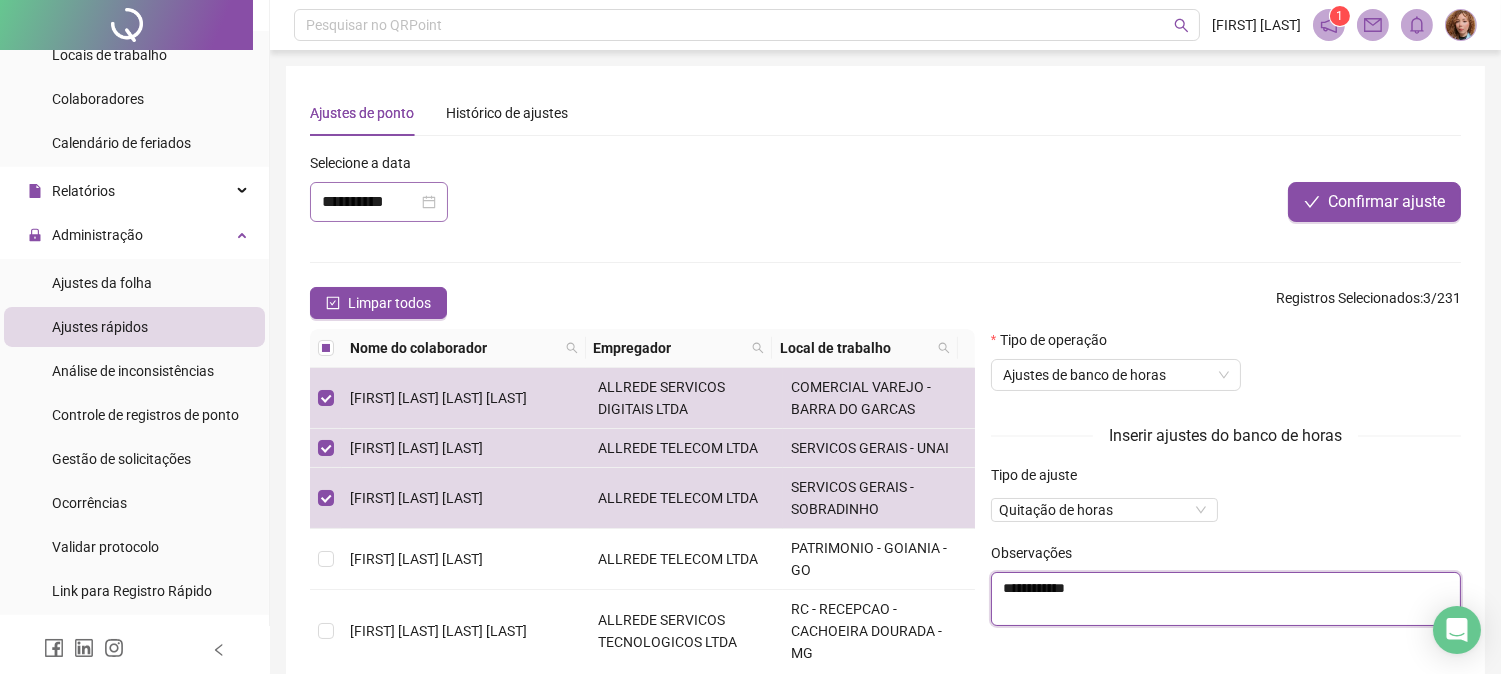 type on "**********" 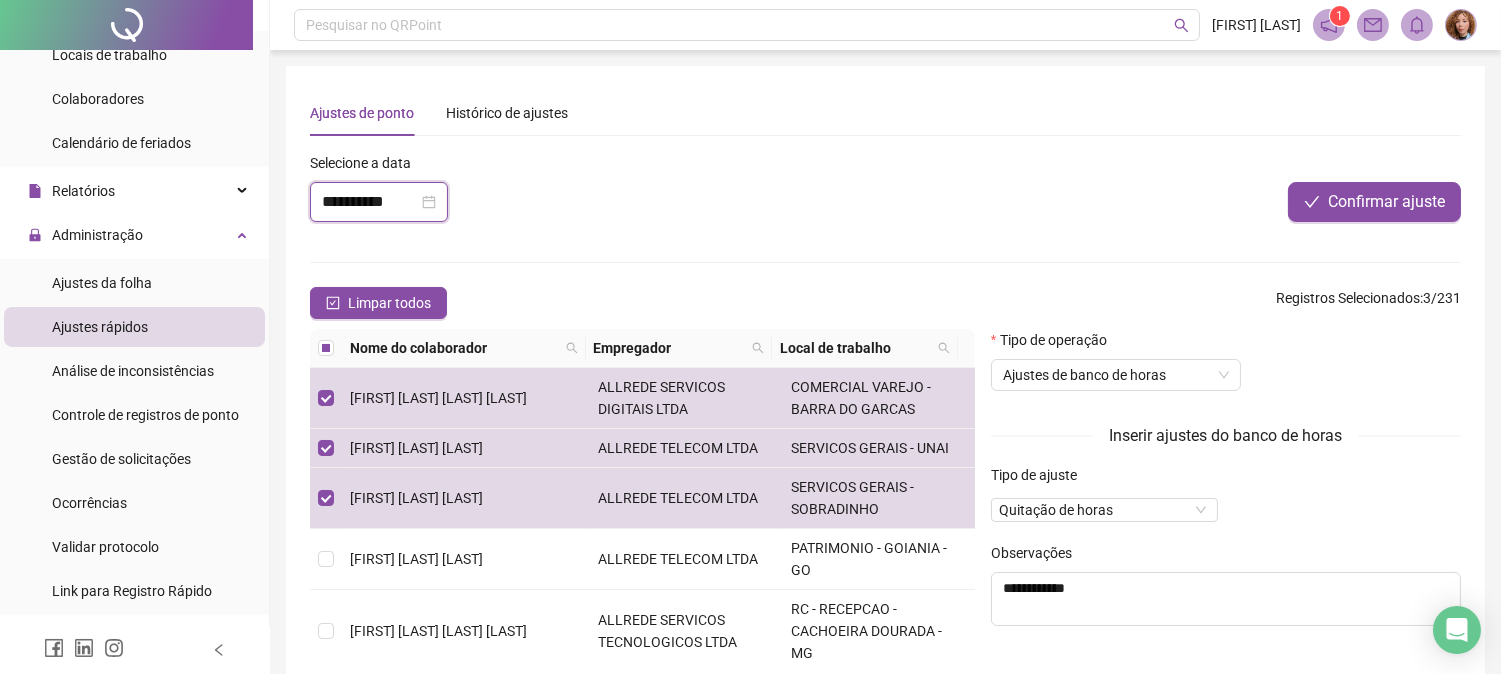 click on "**********" at bounding box center (370, 202) 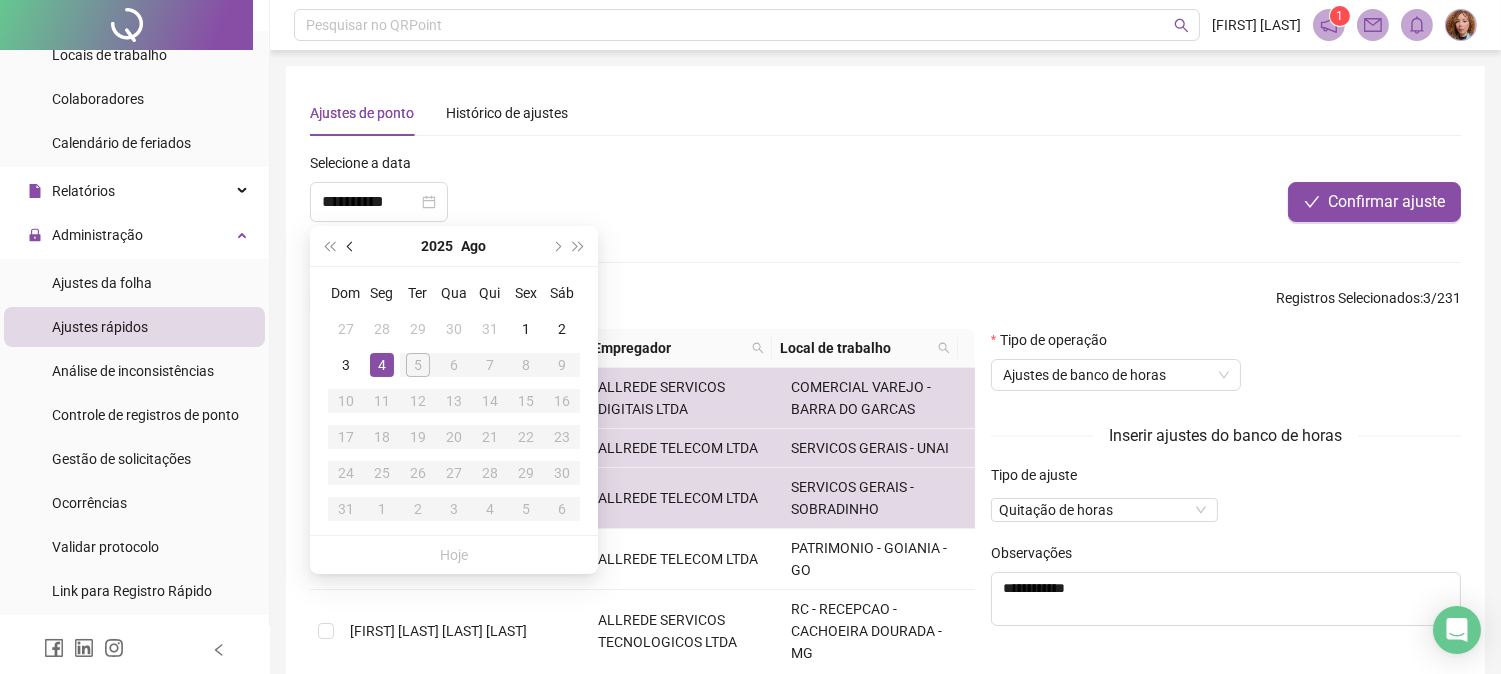 click at bounding box center (351, 246) 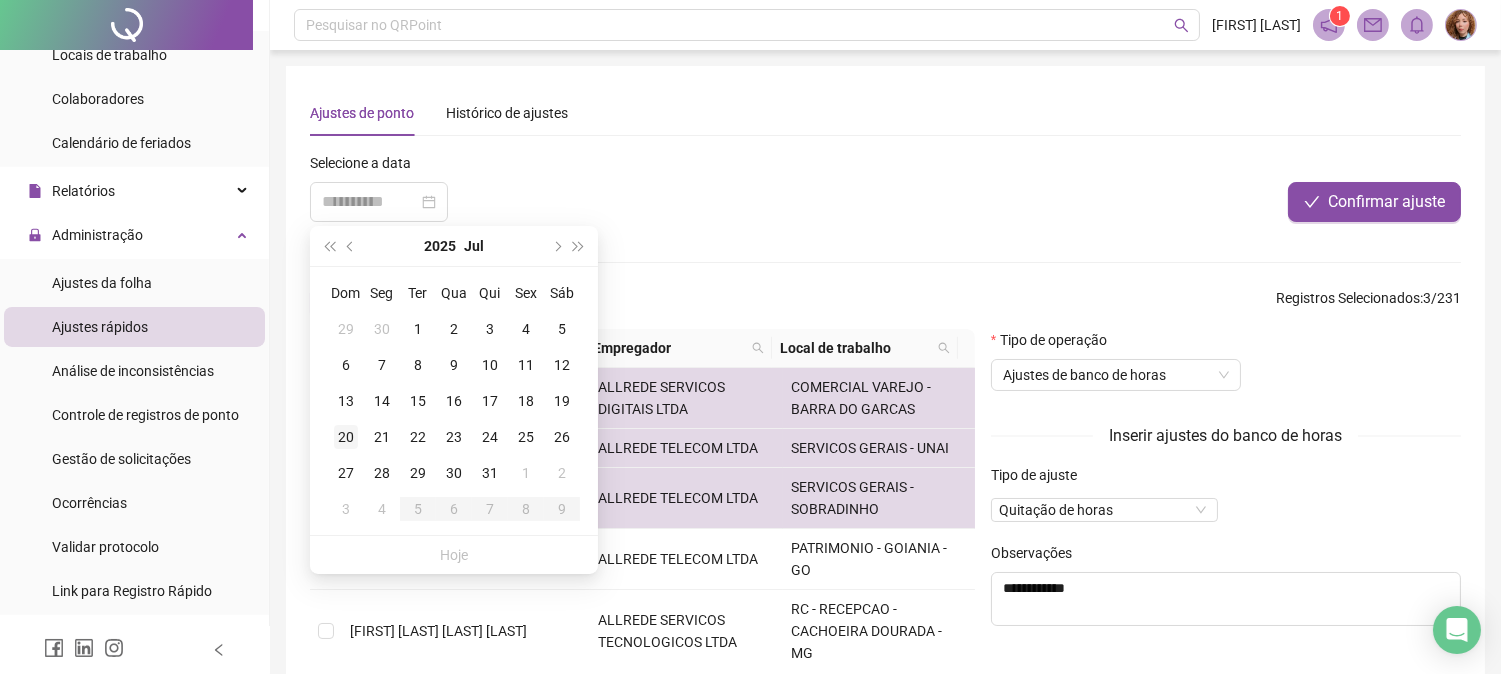 type on "**********" 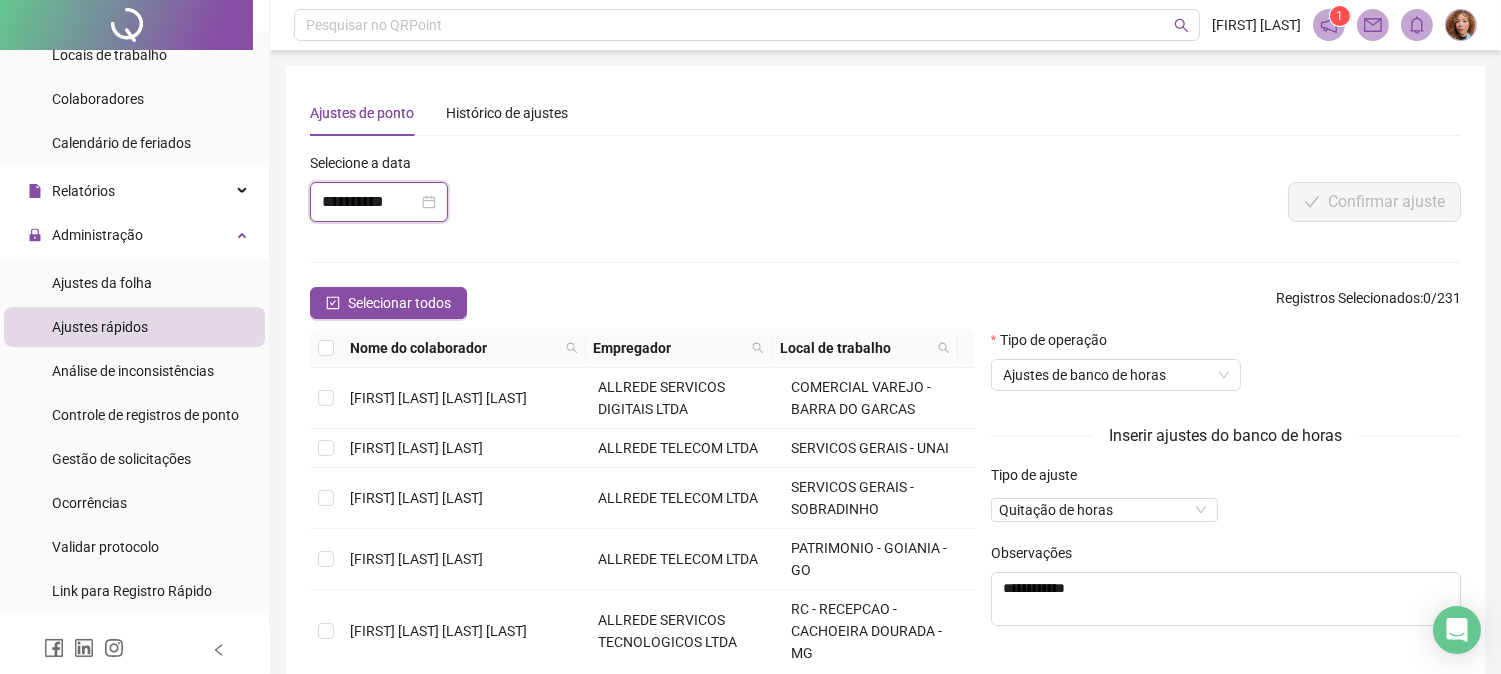 click on "**********" at bounding box center (370, 202) 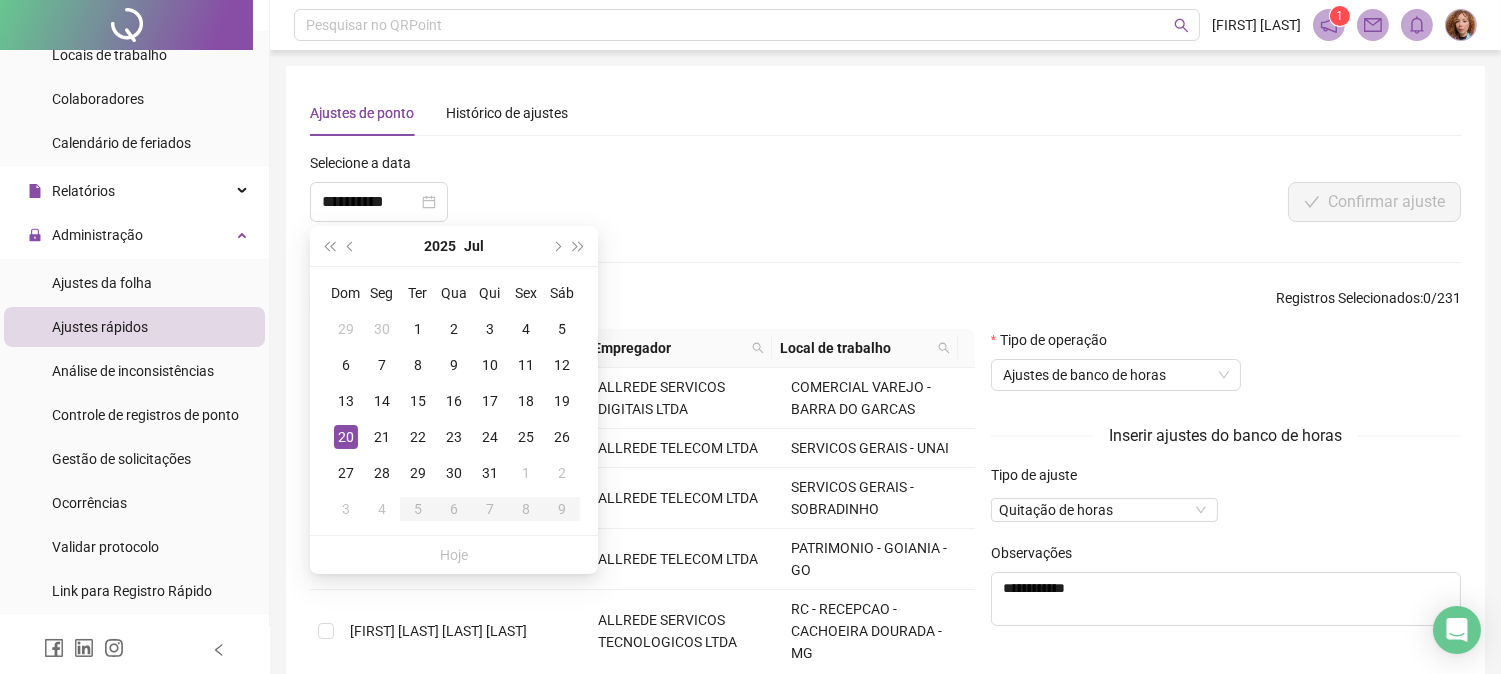 click on "**********" at bounding box center (645, 195) 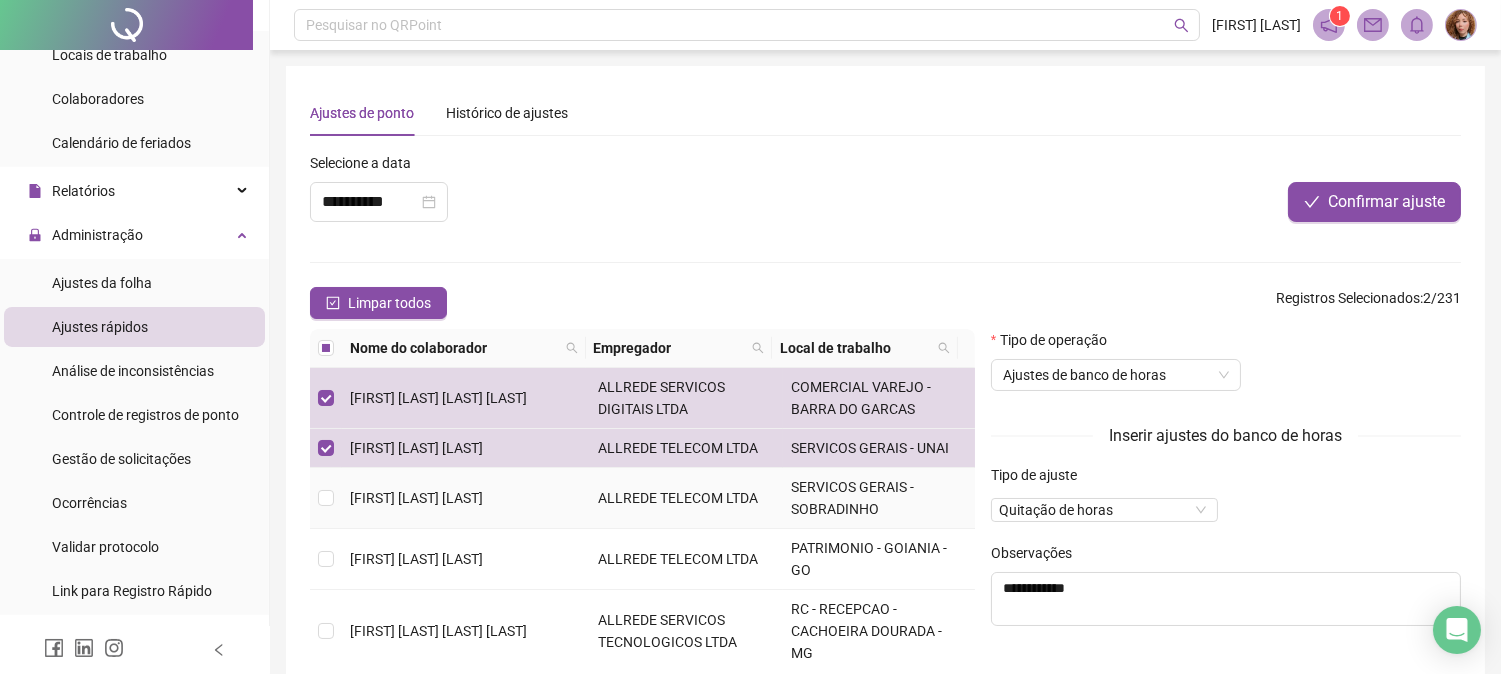 click at bounding box center [326, 498] 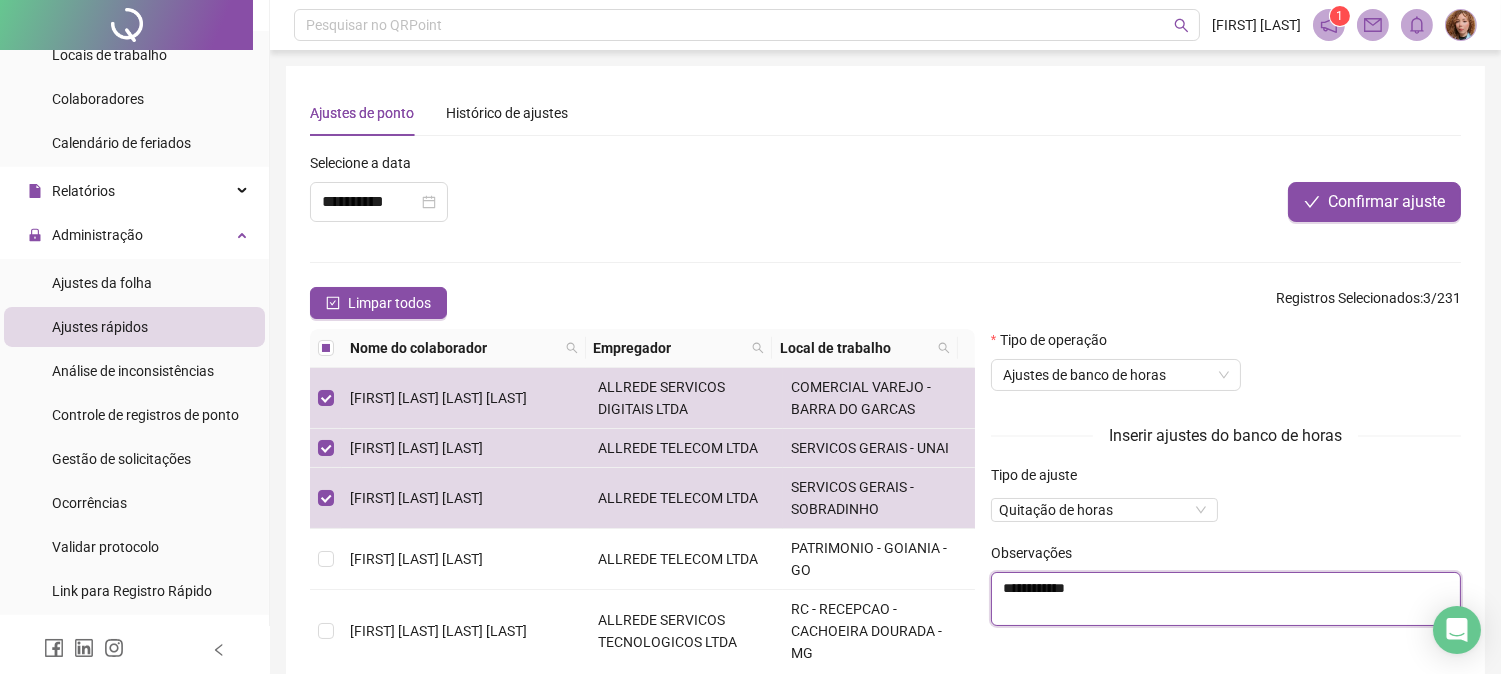 click on "**********" at bounding box center (1226, 599) 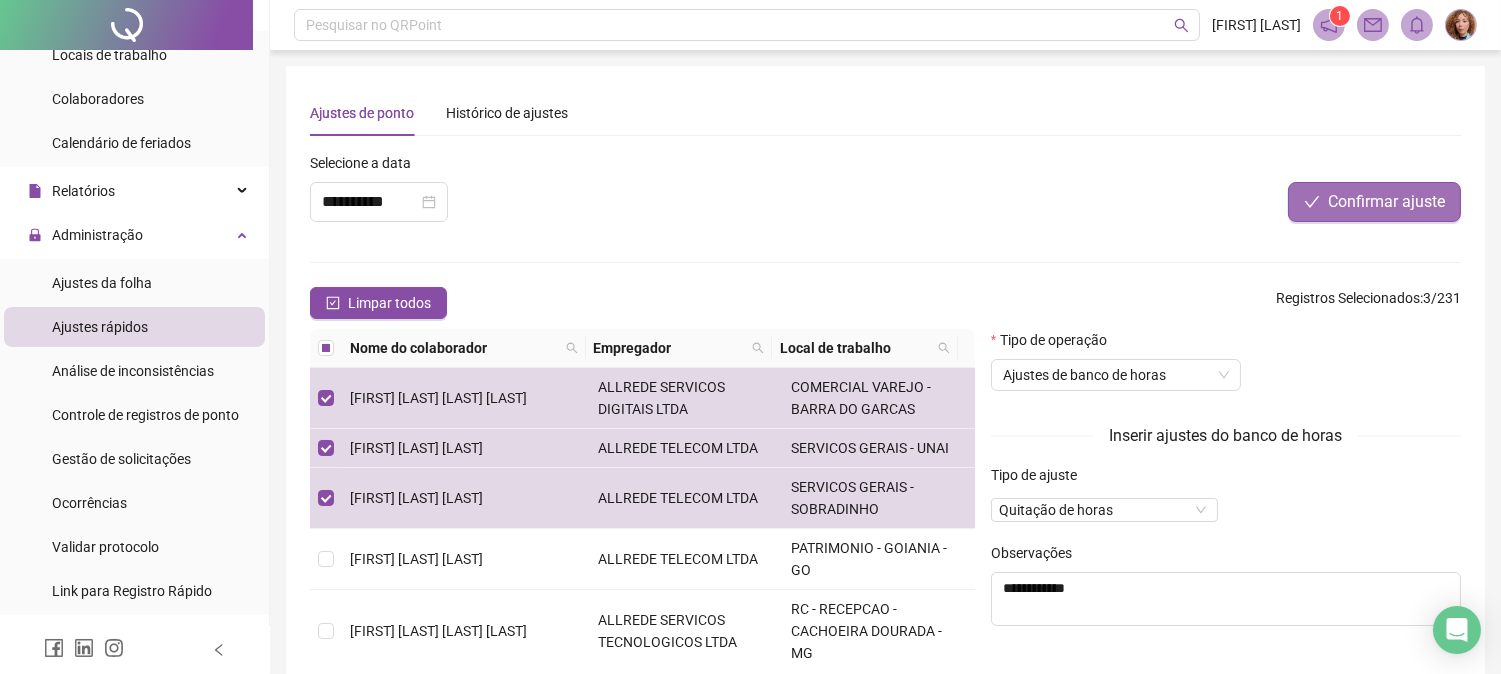 click on "Confirmar ajuste" at bounding box center [1386, 202] 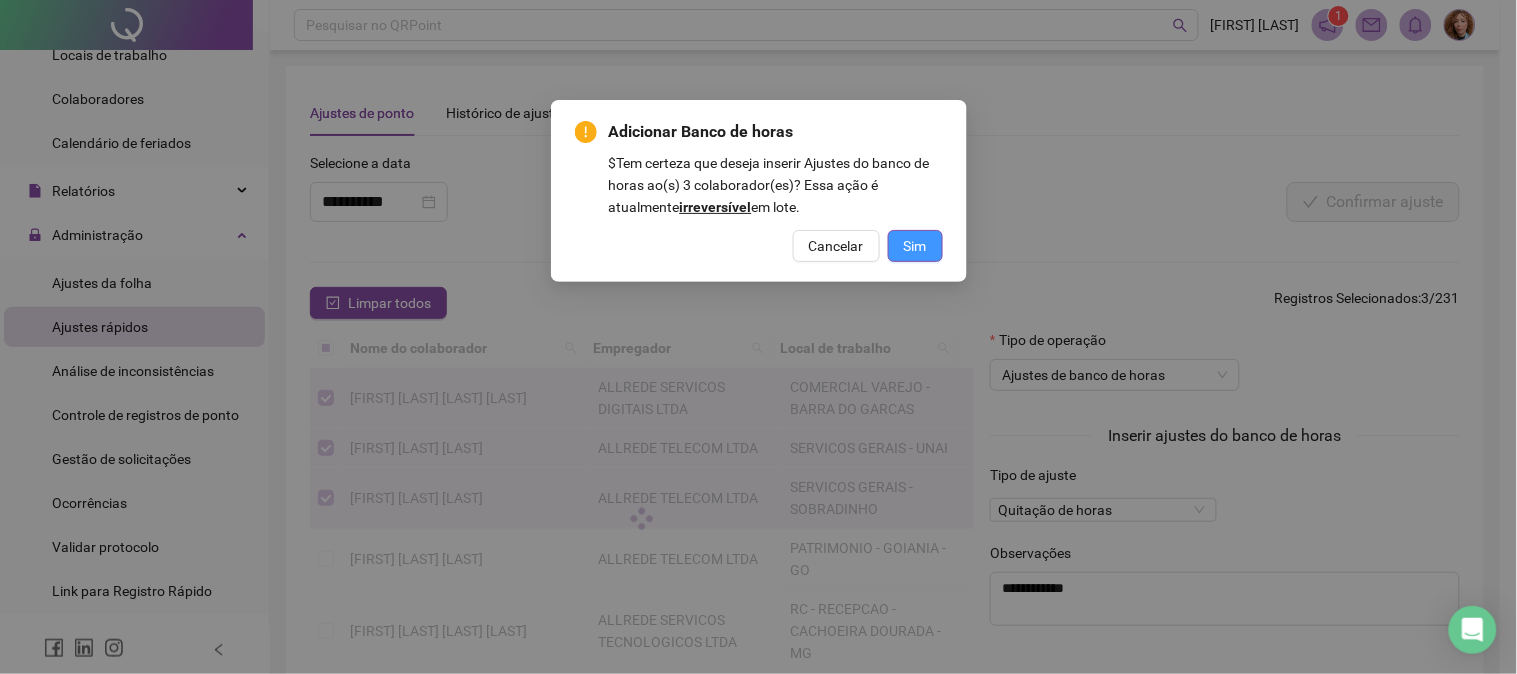 click on "Sim" at bounding box center (915, 246) 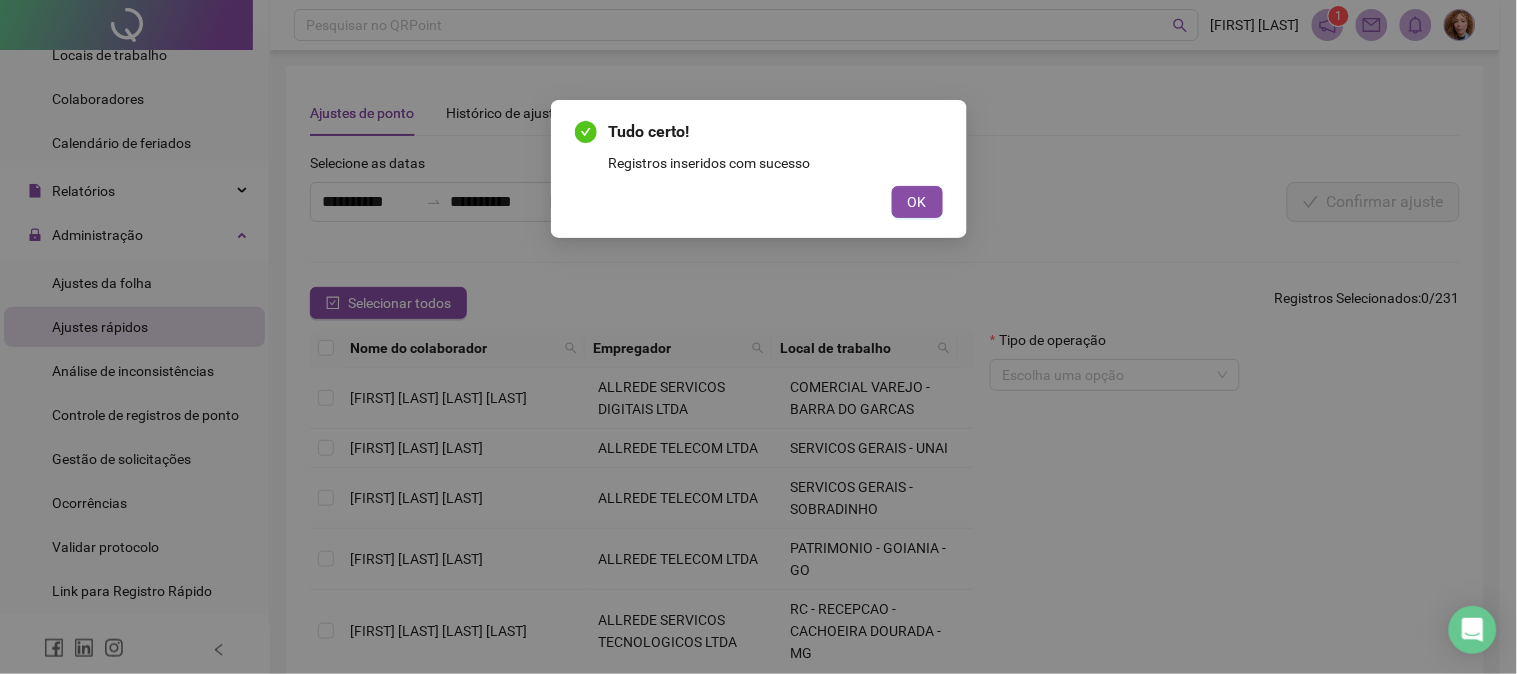 click on "OK" at bounding box center [917, 202] 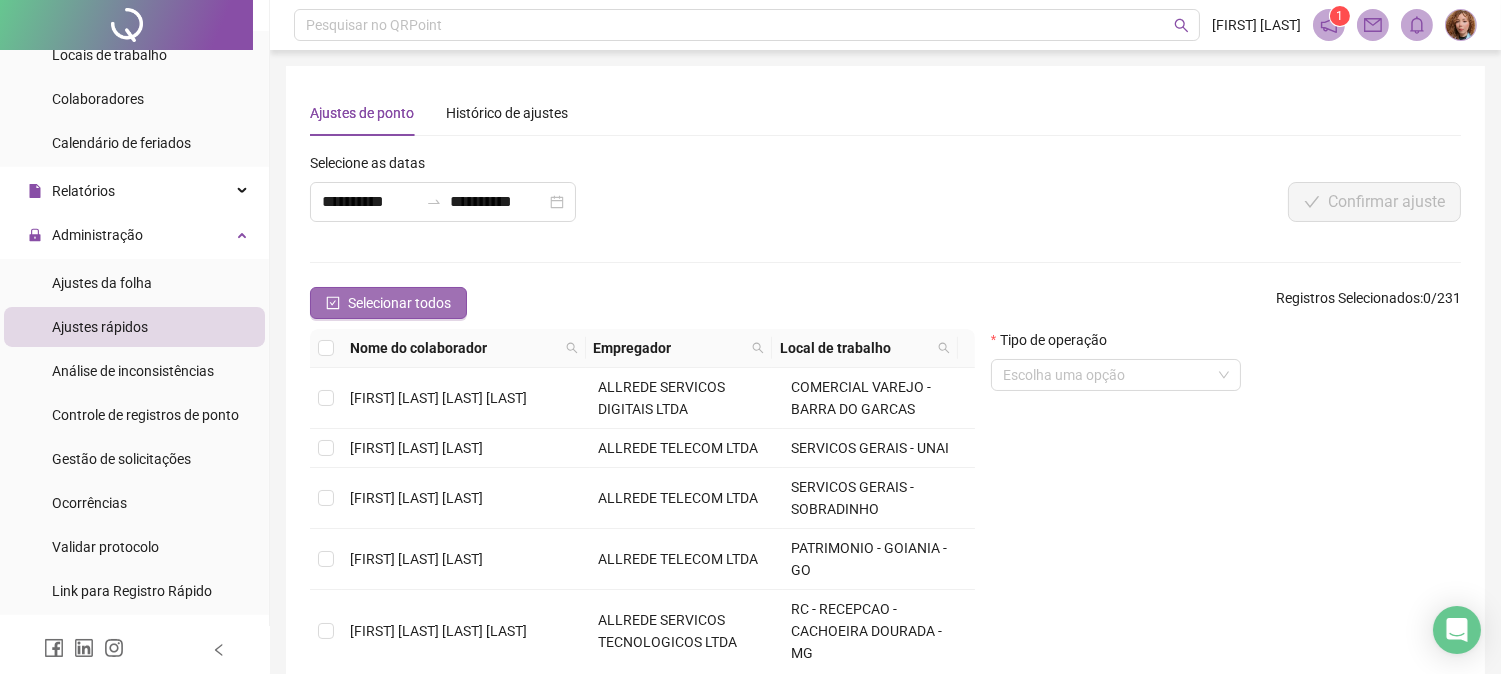 click on "Selecionar todos" at bounding box center (399, 303) 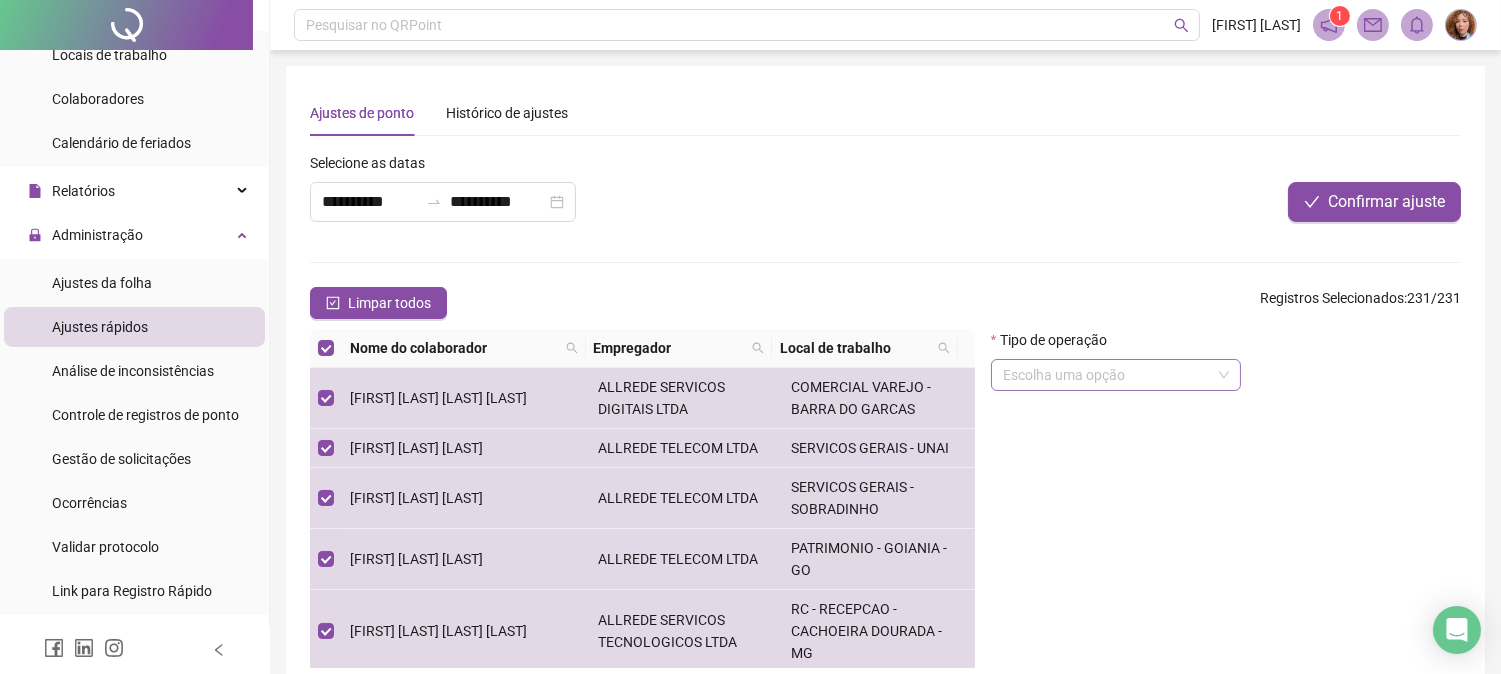 click at bounding box center (1107, 375) 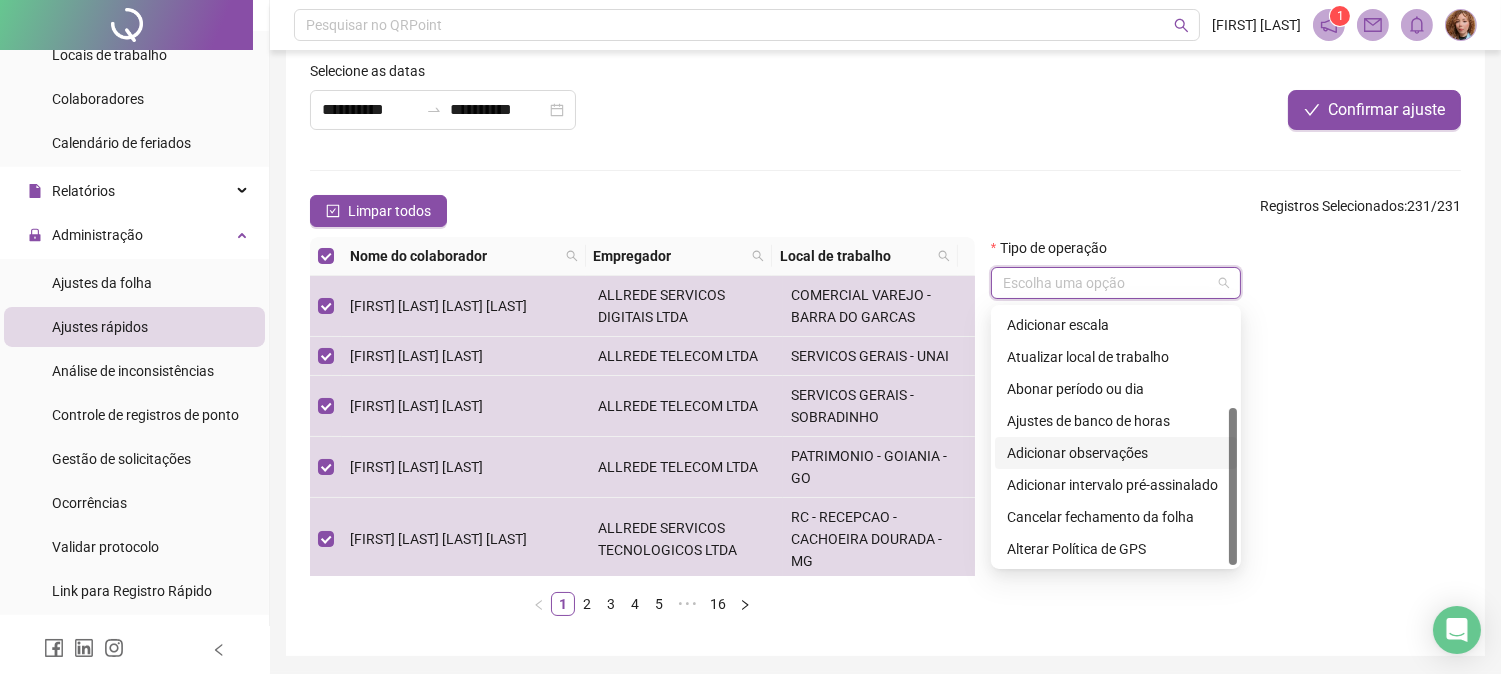 scroll, scrollTop: 111, scrollLeft: 0, axis: vertical 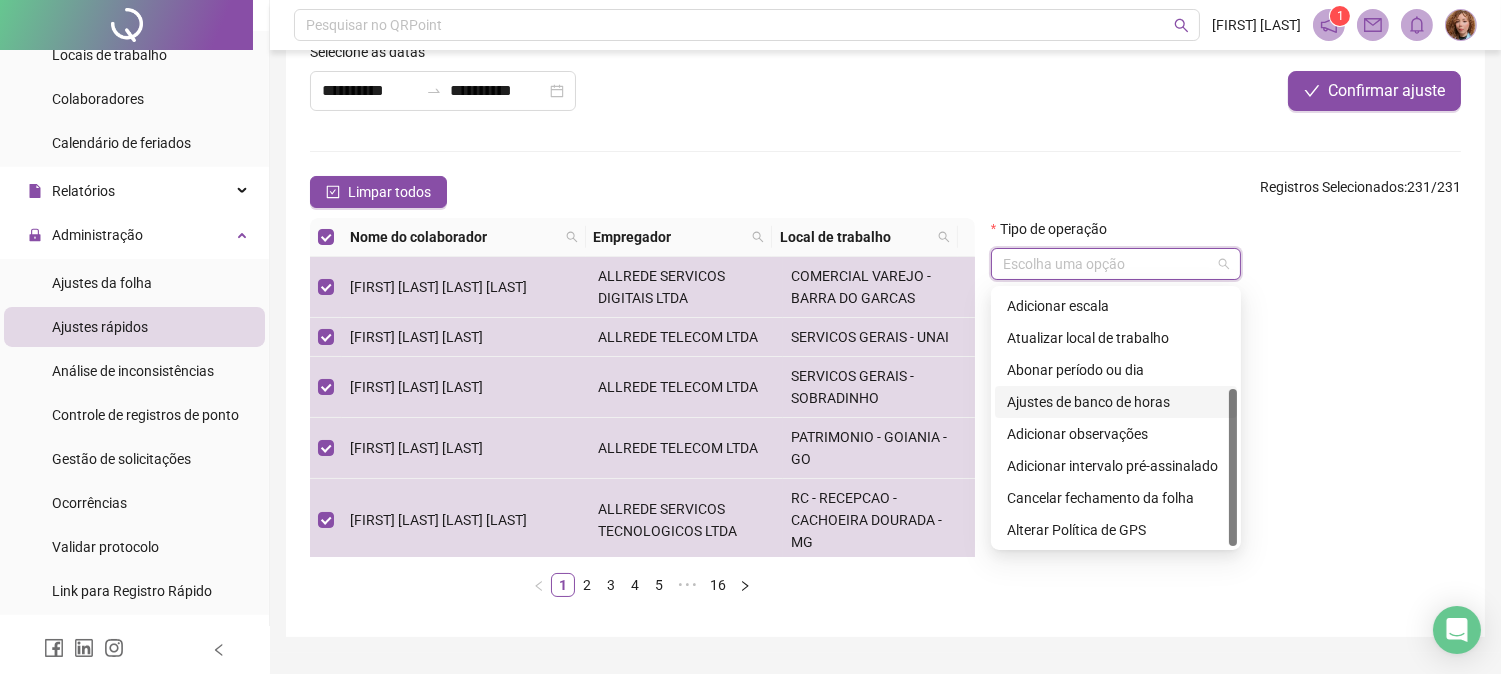 click on "Ajustes de banco de horas" at bounding box center [1116, 402] 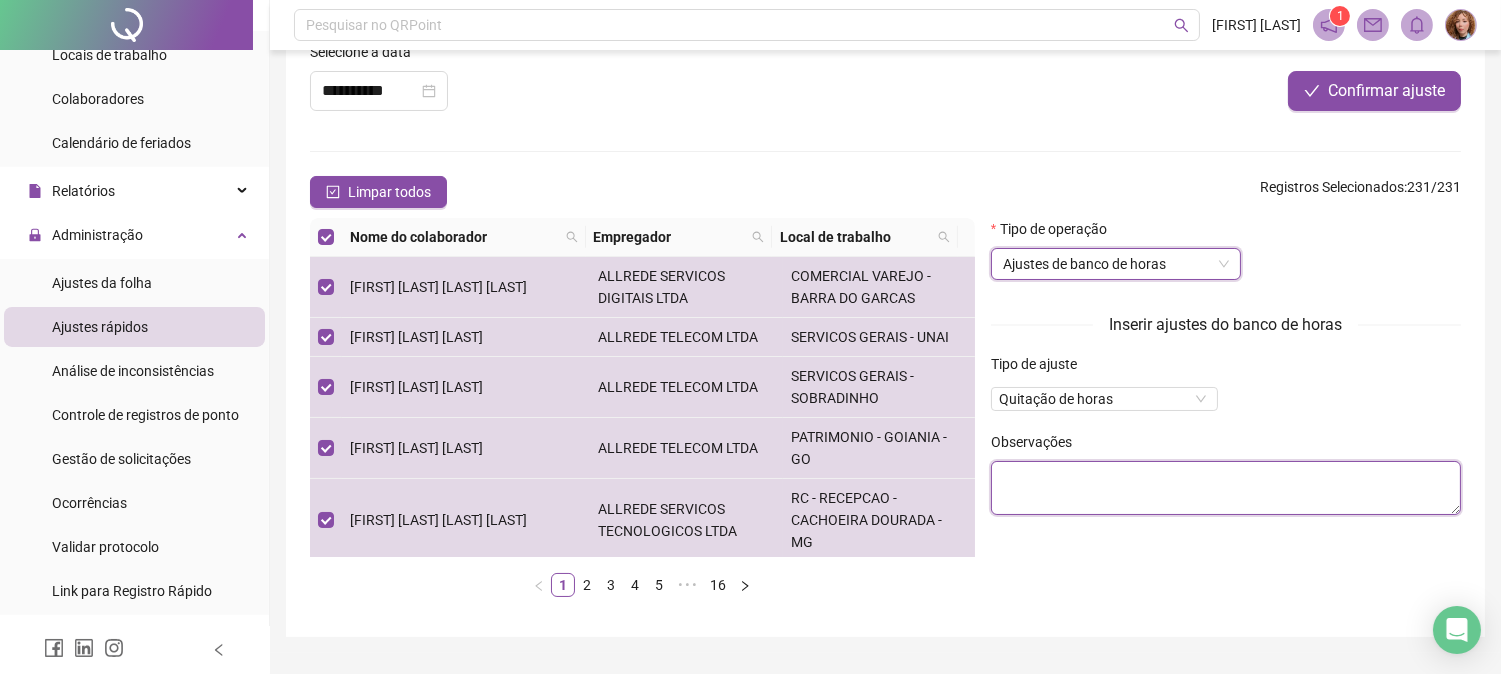 click at bounding box center (1226, 488) 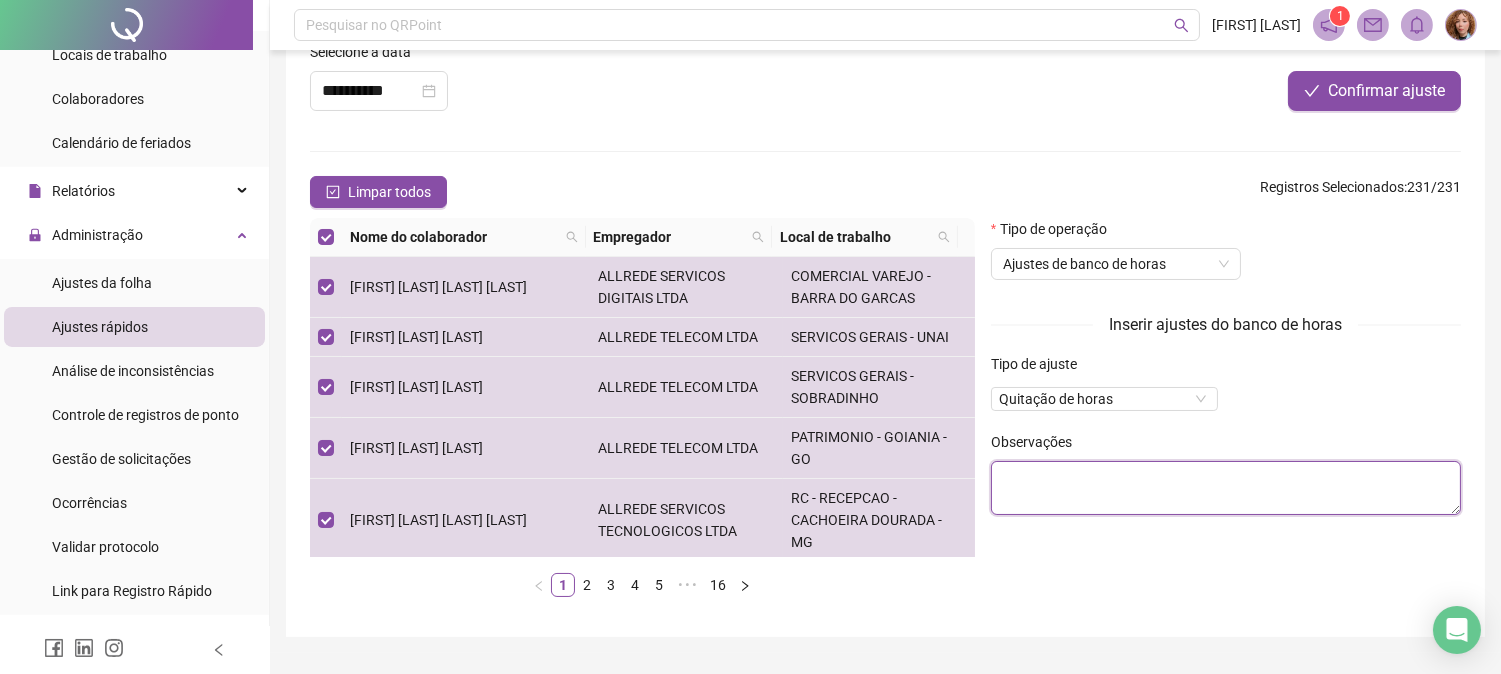 paste on "**********" 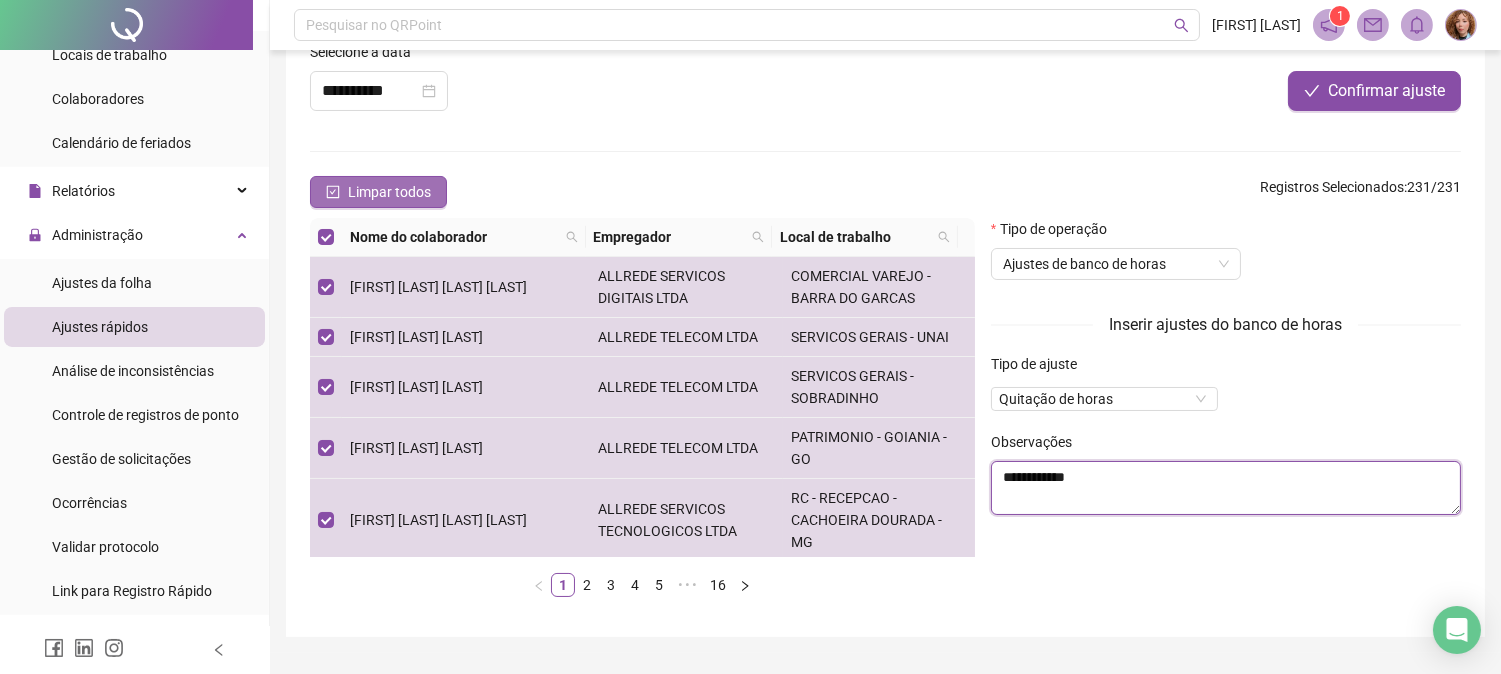 type on "**********" 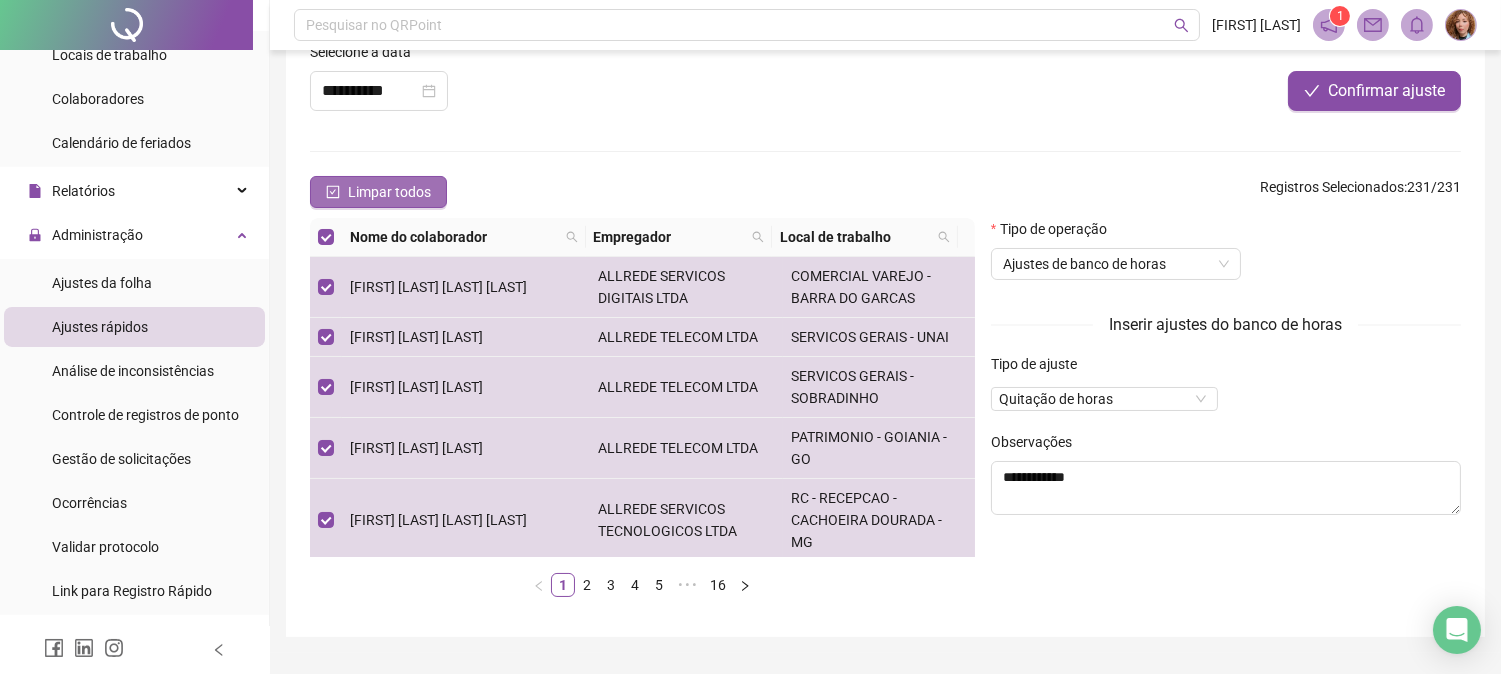 click 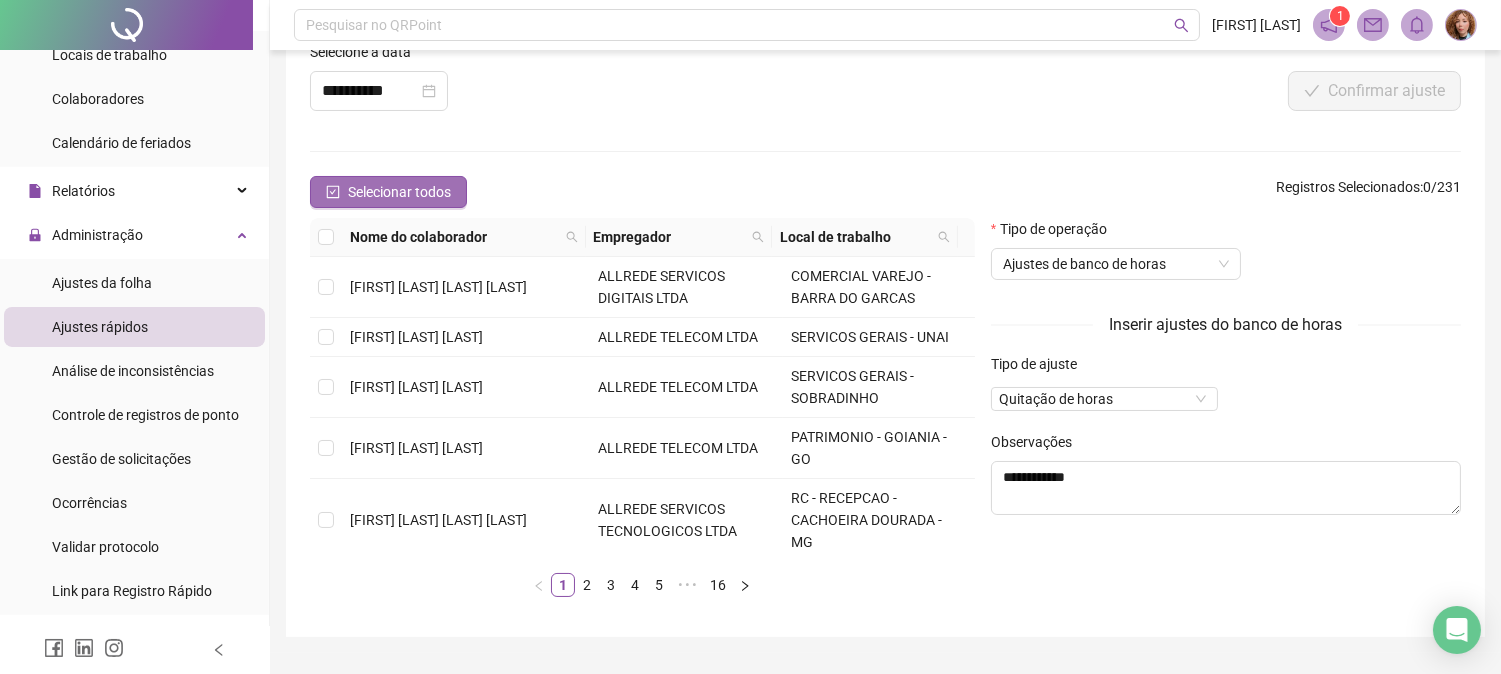 click 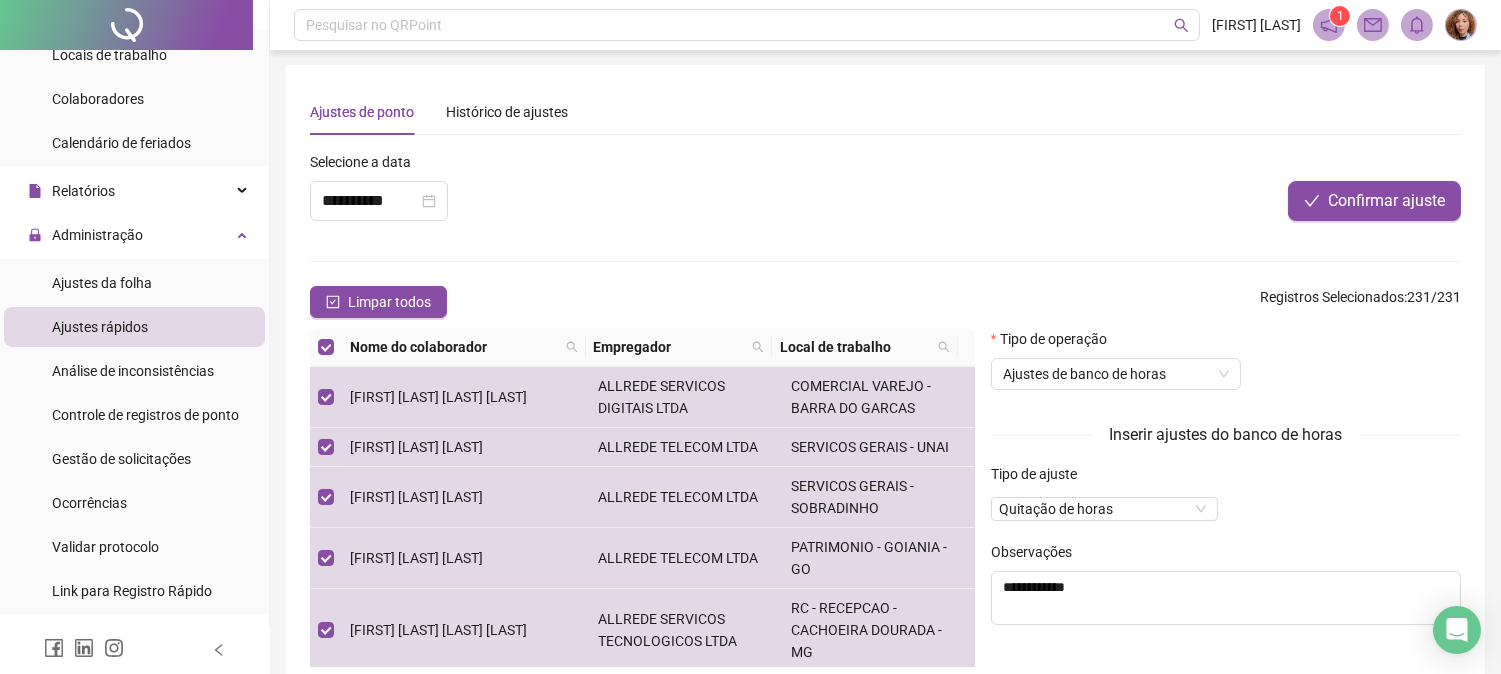 scroll, scrollTop: 0, scrollLeft: 0, axis: both 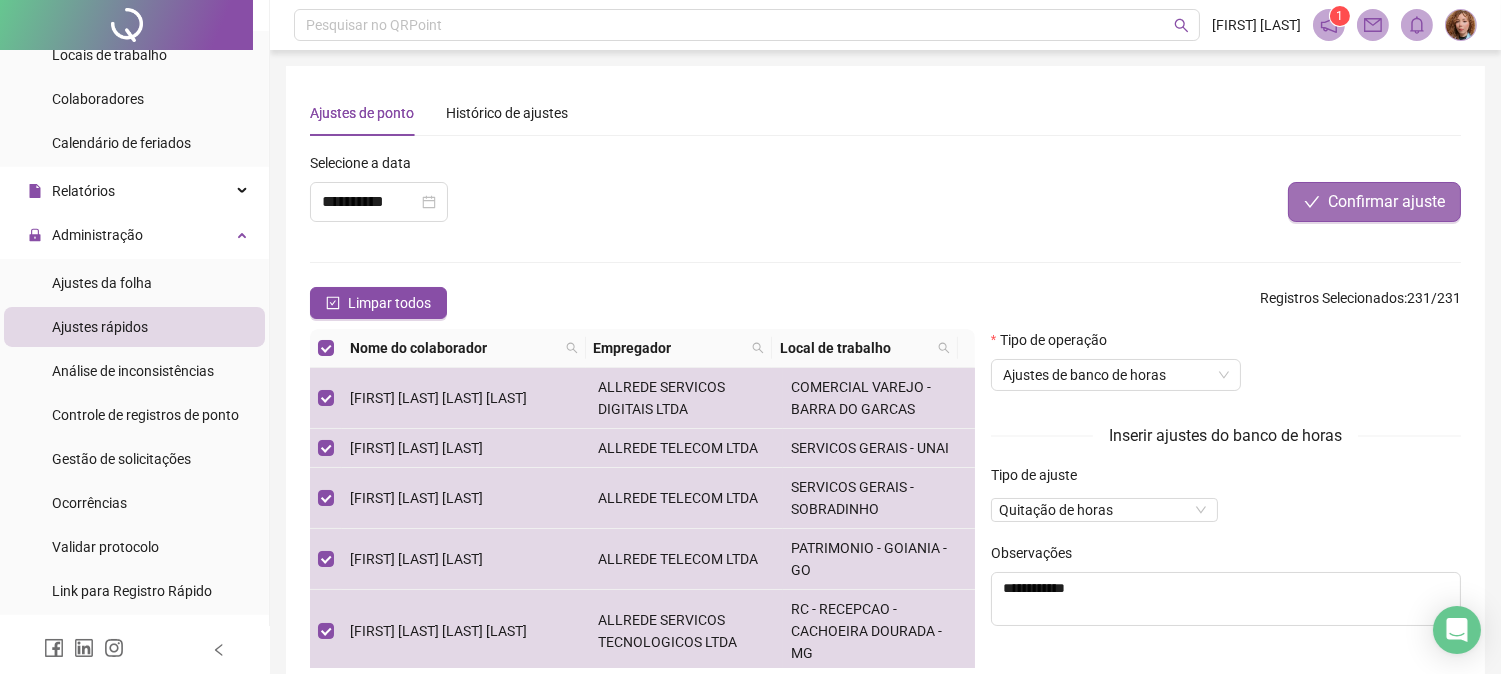 click on "Confirmar ajuste" at bounding box center (1374, 202) 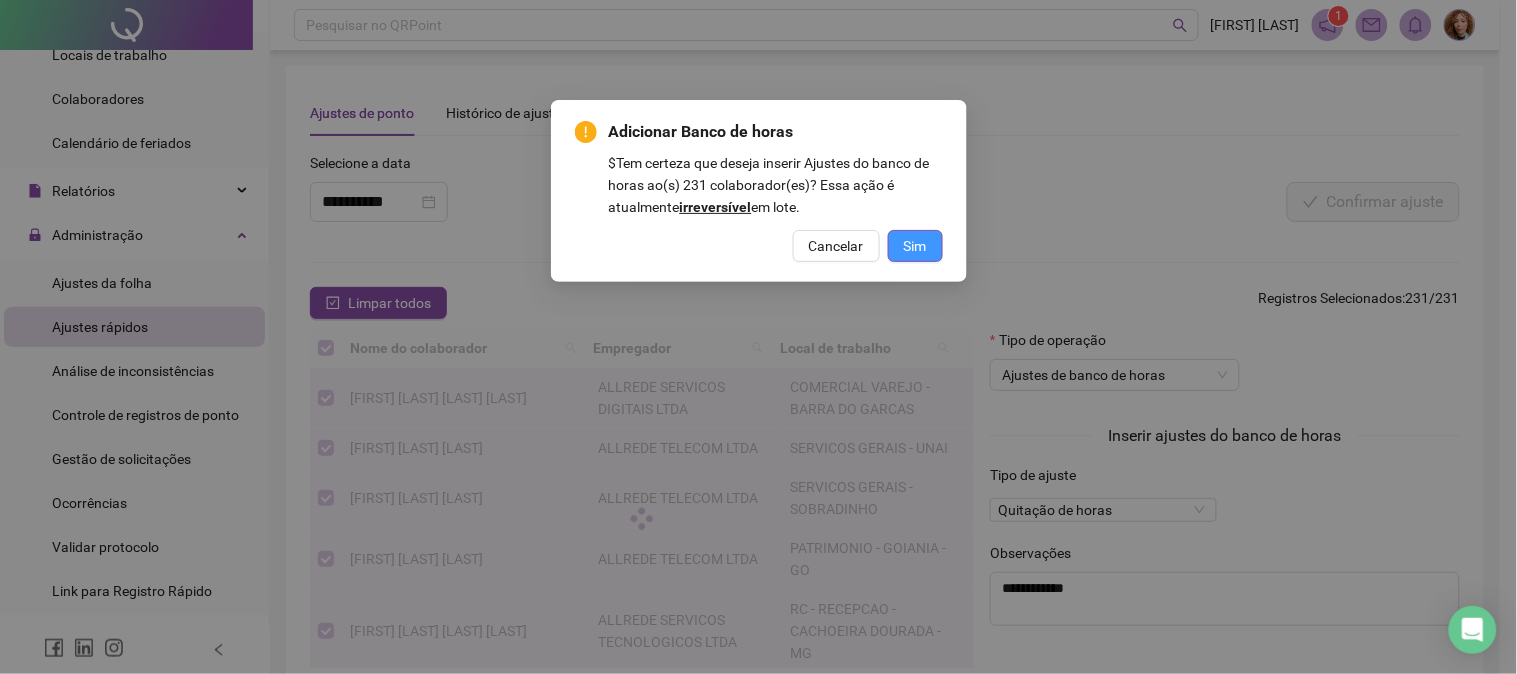 click on "Sim" at bounding box center (915, 246) 